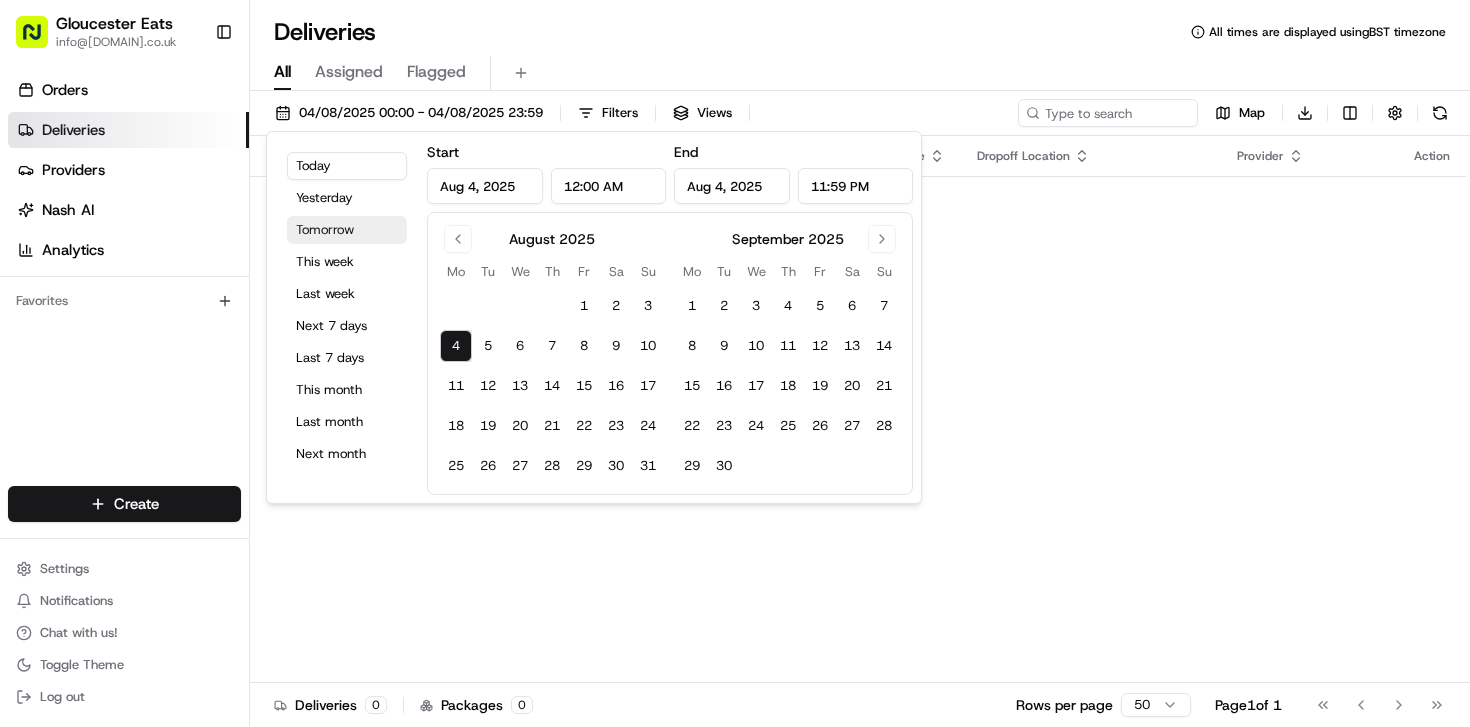 scroll, scrollTop: 0, scrollLeft: 0, axis: both 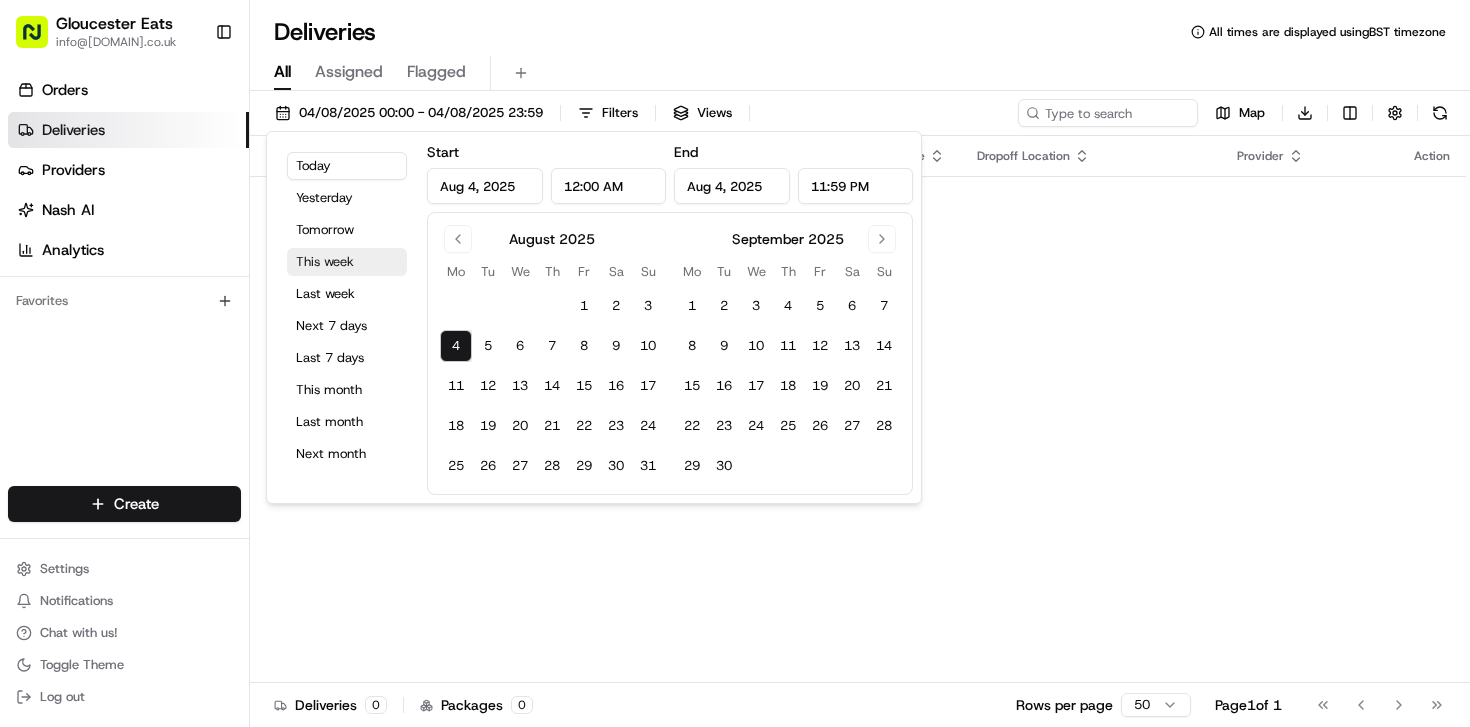 click on "This week" at bounding box center [347, 262] 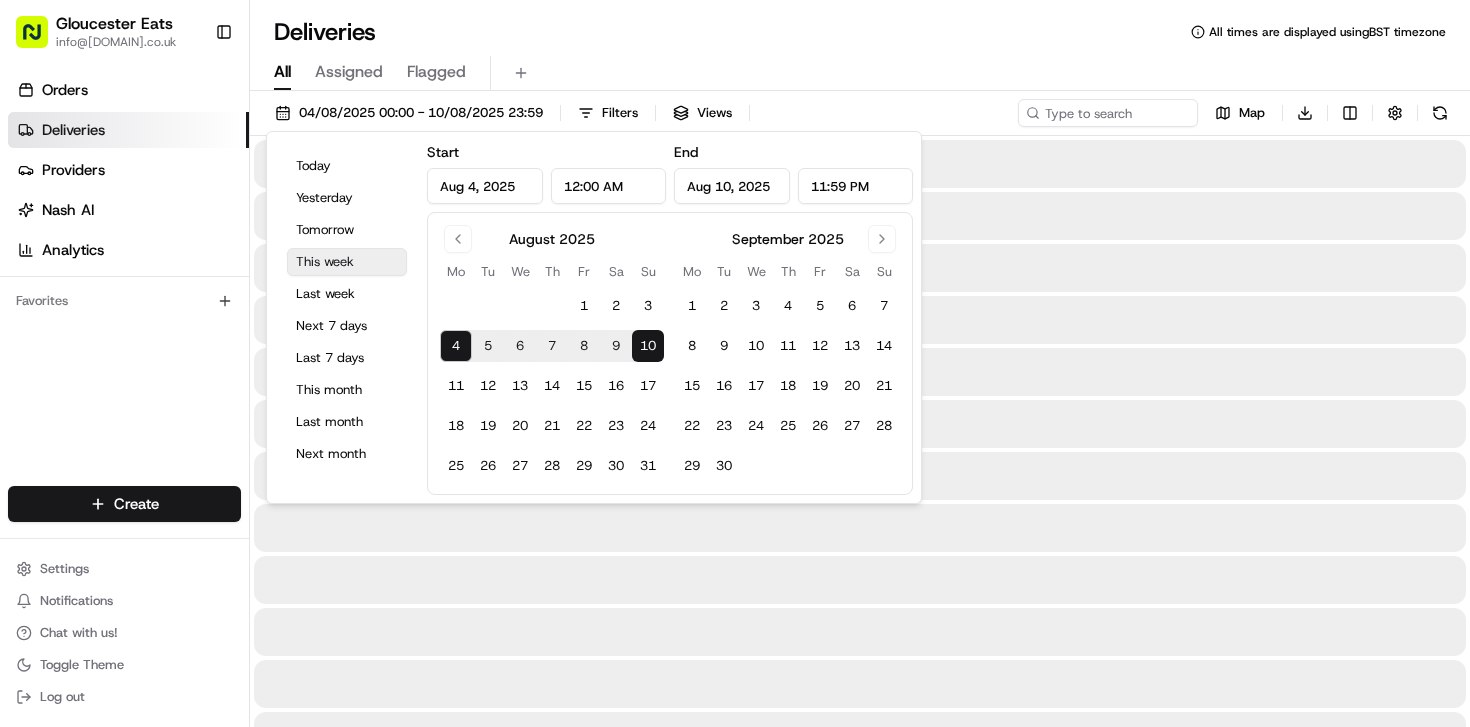 type on "Aug 10, 2025" 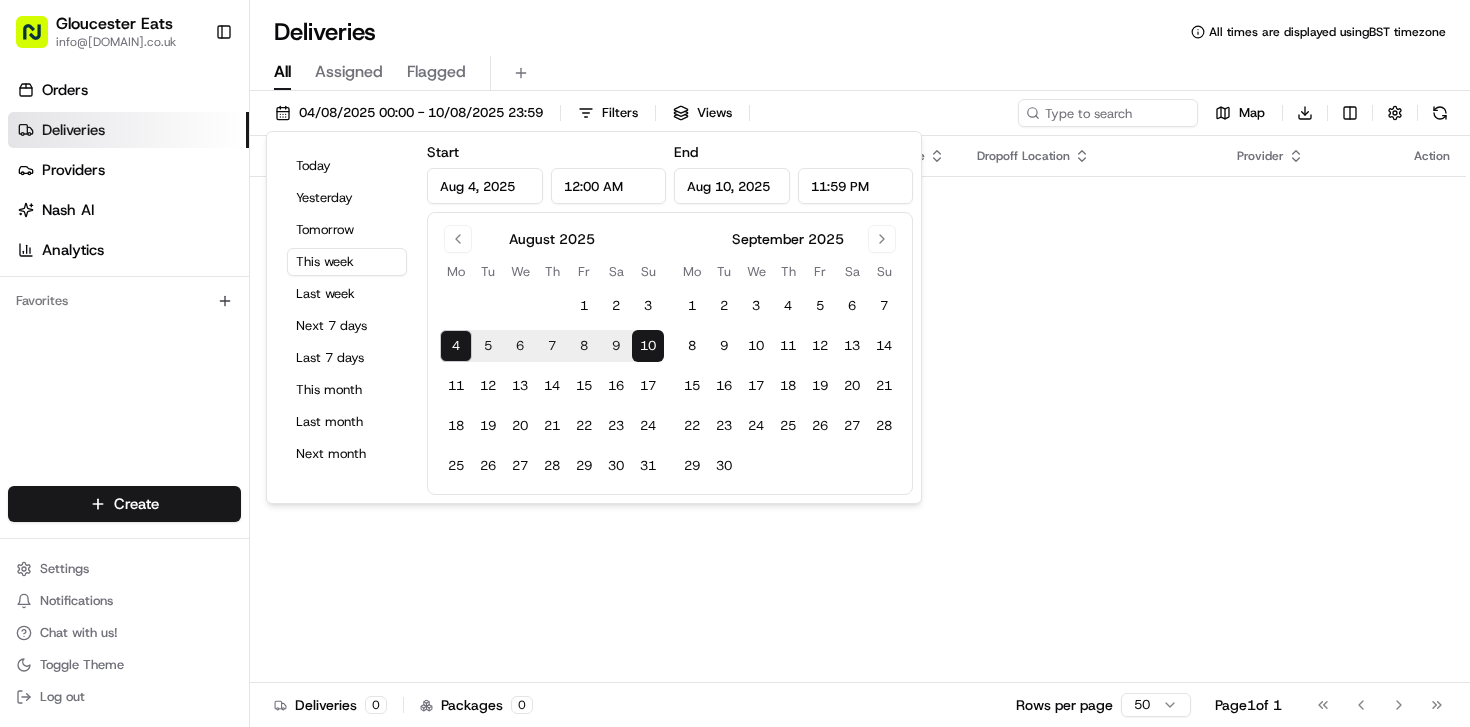 click on "04/08/2025 00:00 - 10/08/2025 23:59 Filters Views Map Download" at bounding box center (860, 117) 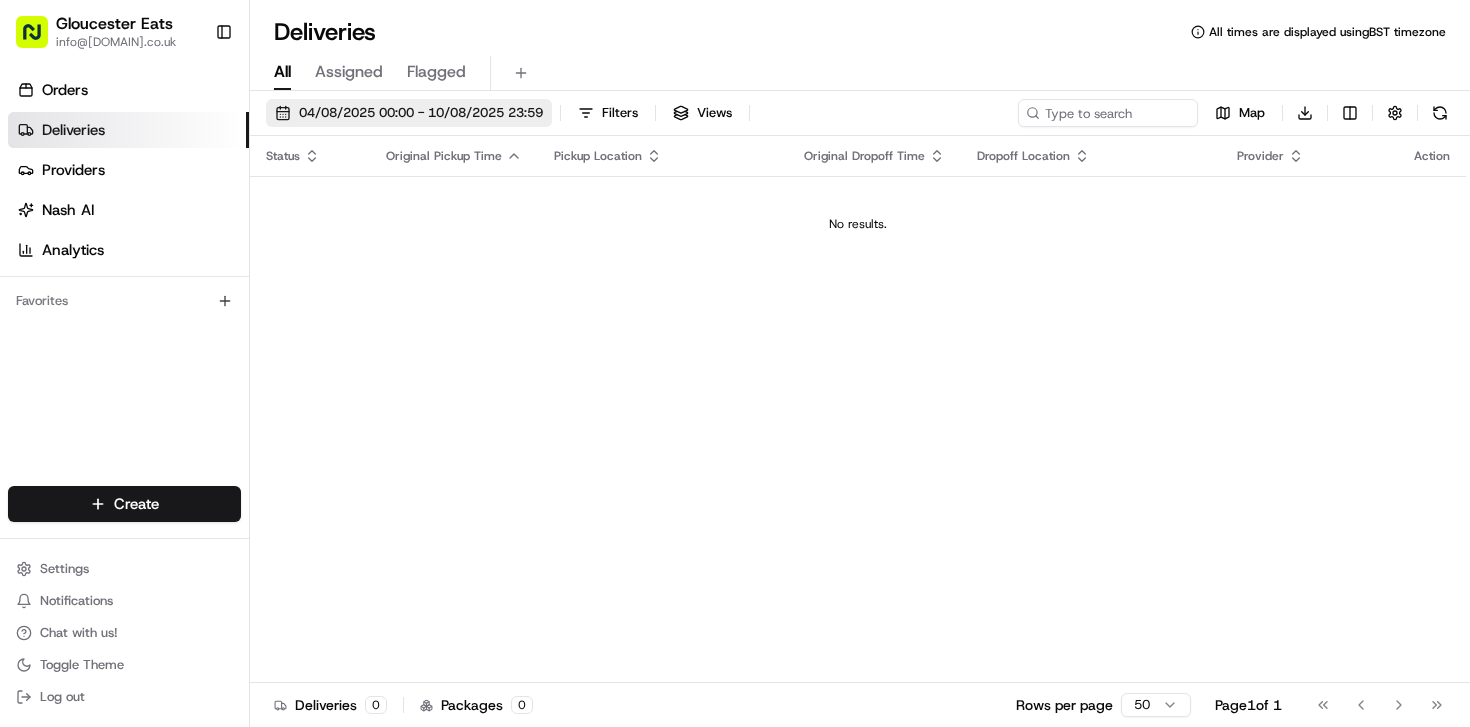 click on "04/08/2025 00:00 - 10/08/2025 23:59" at bounding box center [421, 113] 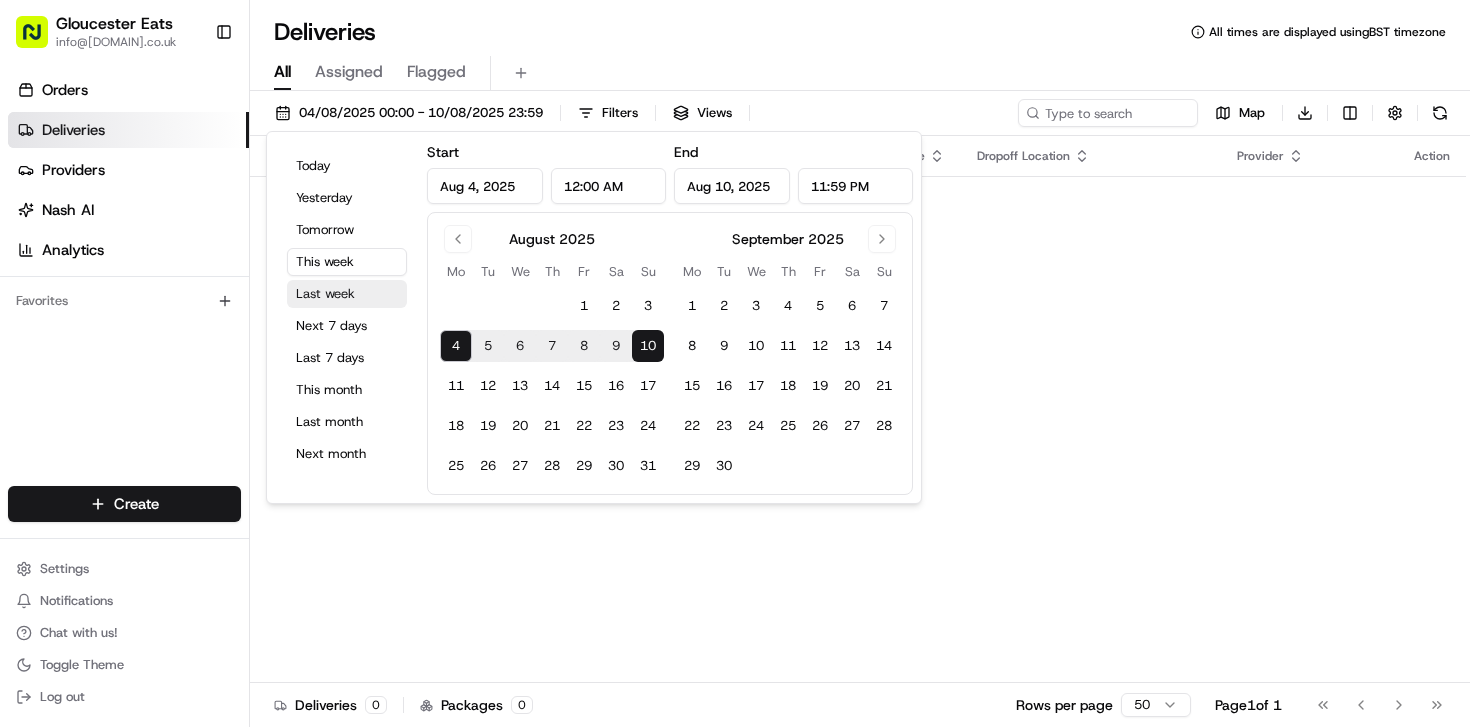 click on "Last week" at bounding box center (347, 294) 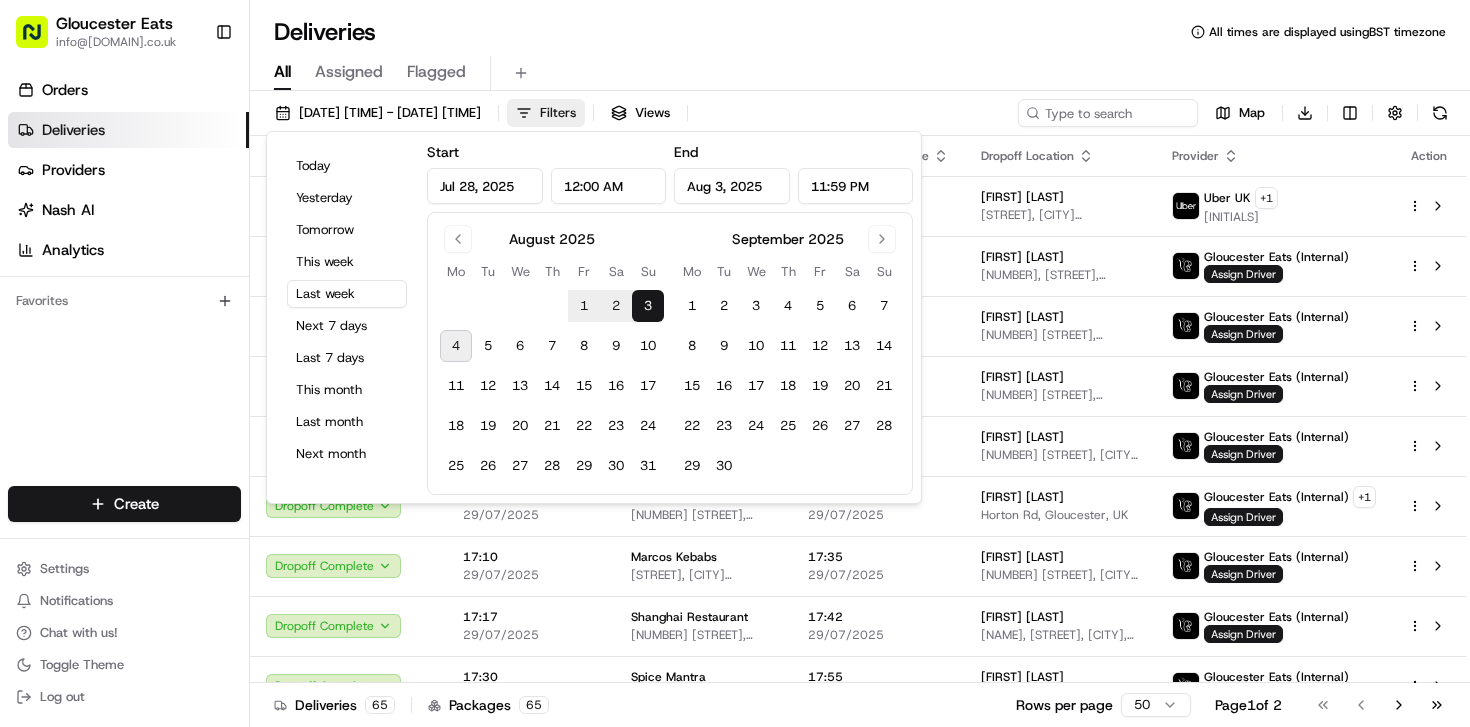 click on "Filters" at bounding box center (558, 113) 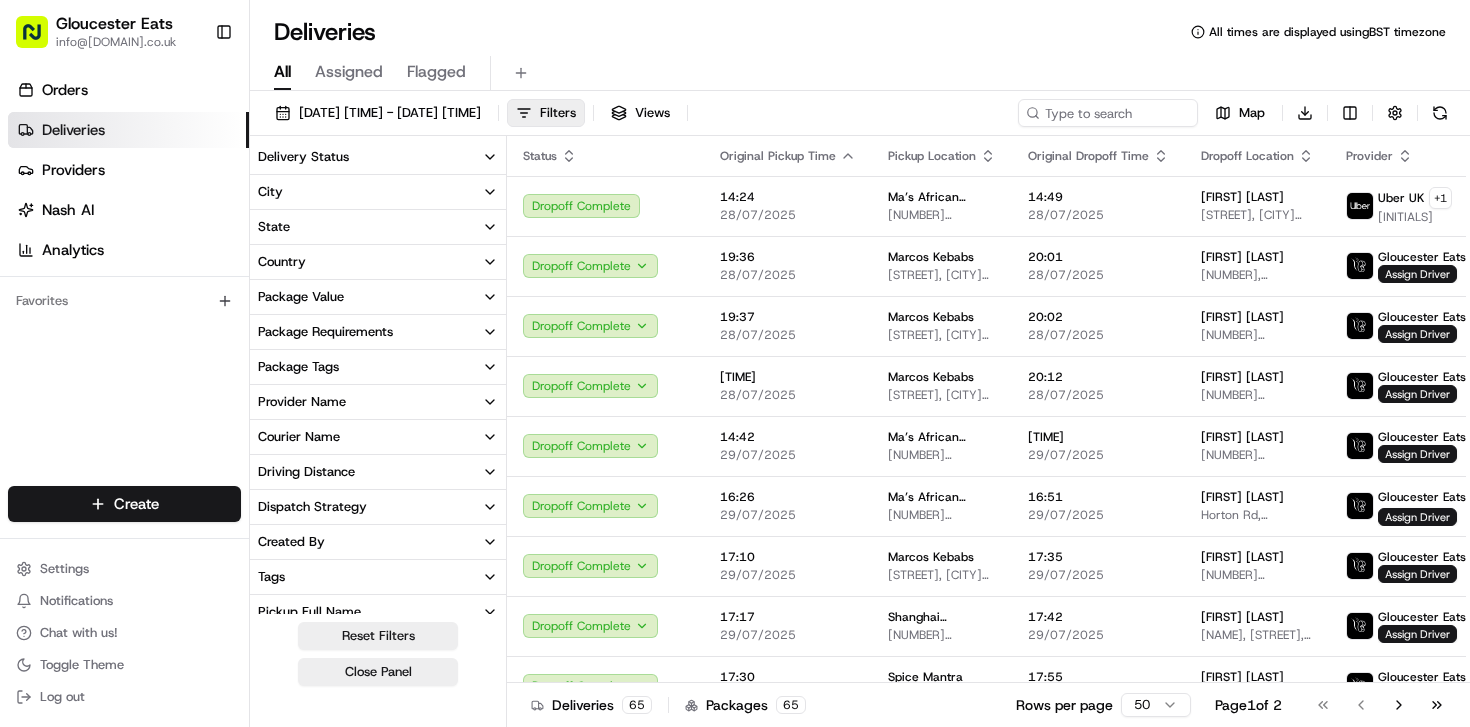 click on "Provider Name" at bounding box center [378, 402] 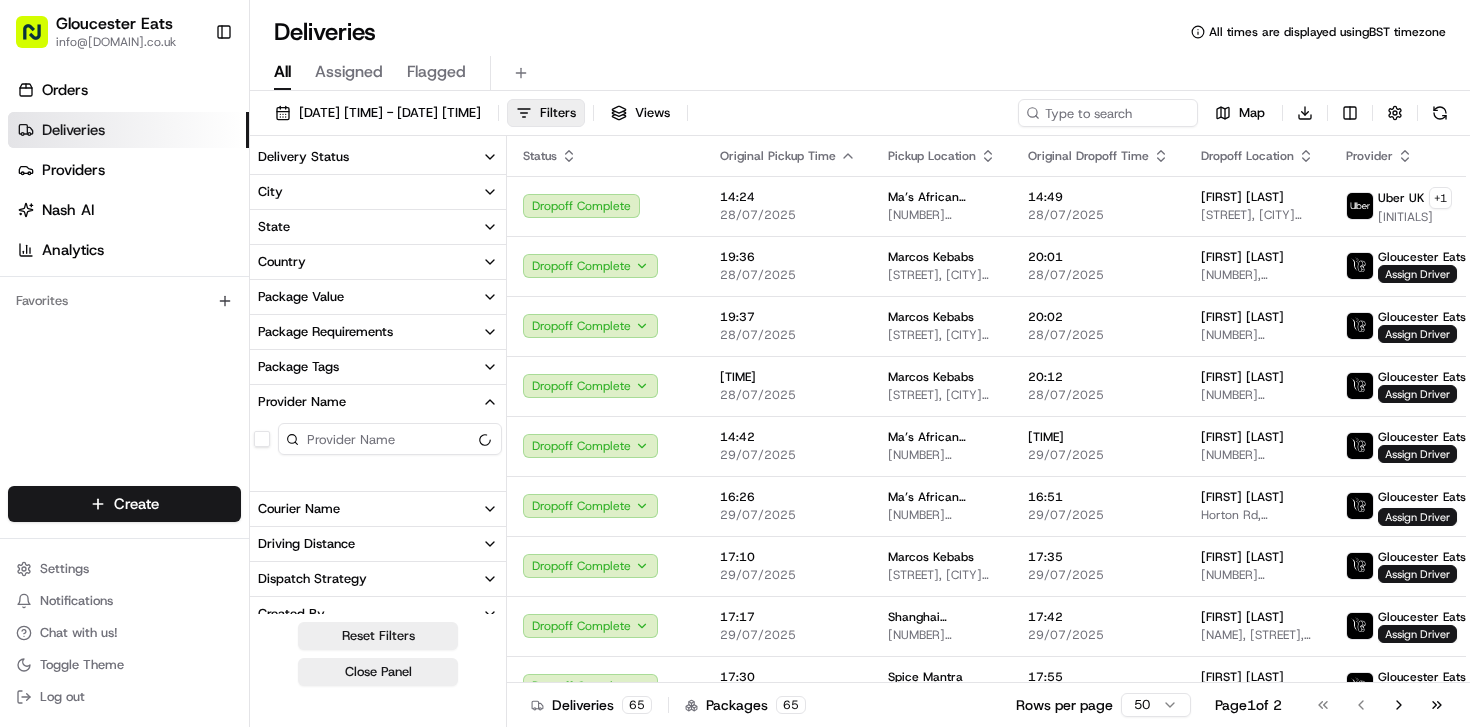 scroll, scrollTop: 0, scrollLeft: 0, axis: both 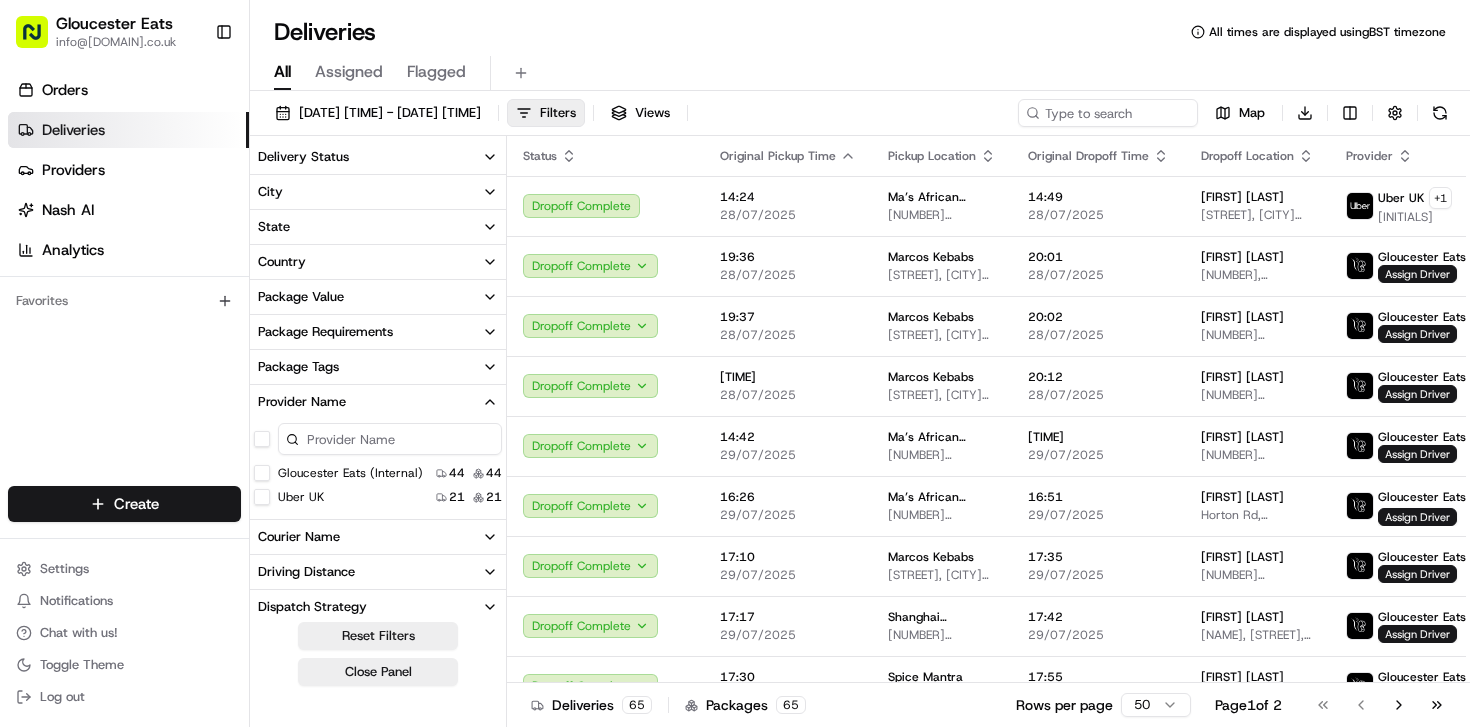 click on "Uber UK" at bounding box center (262, 497) 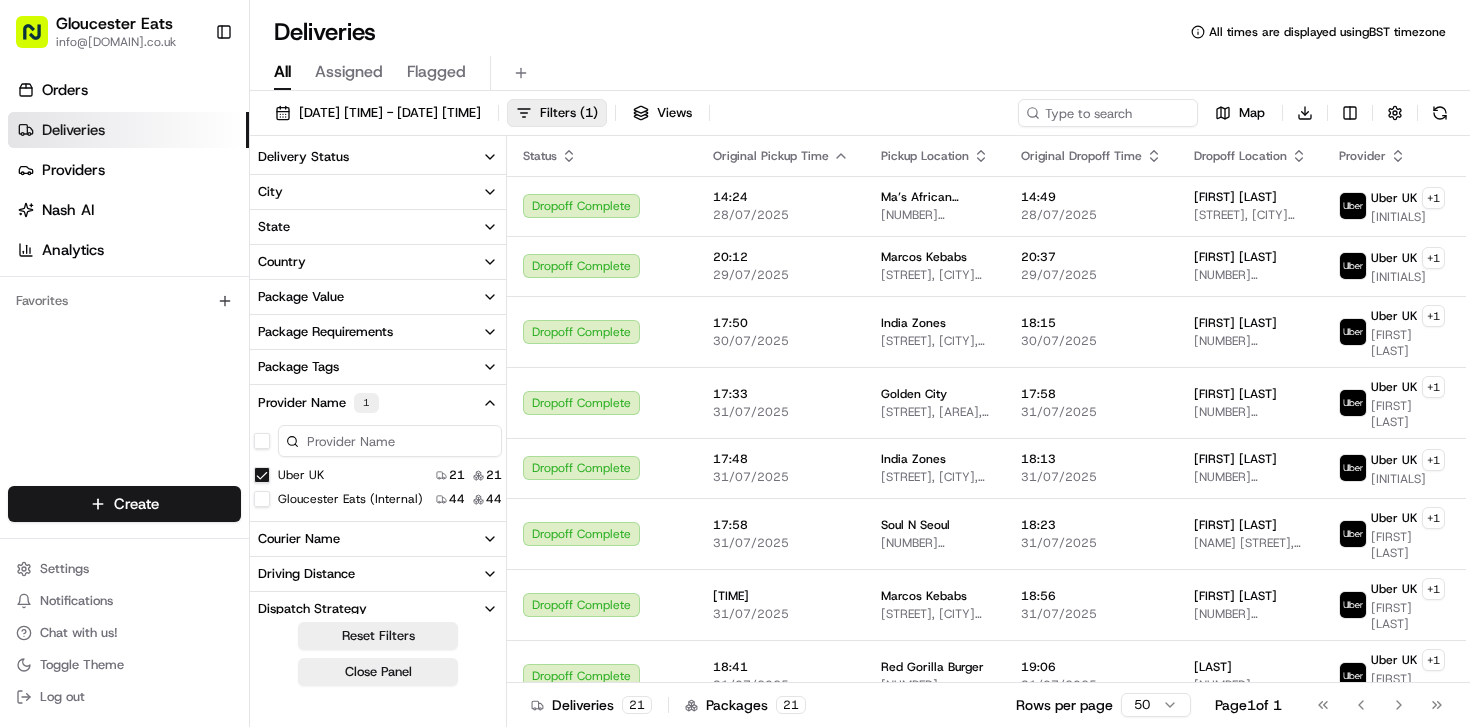 click on "Provider Name 1" at bounding box center [378, 403] 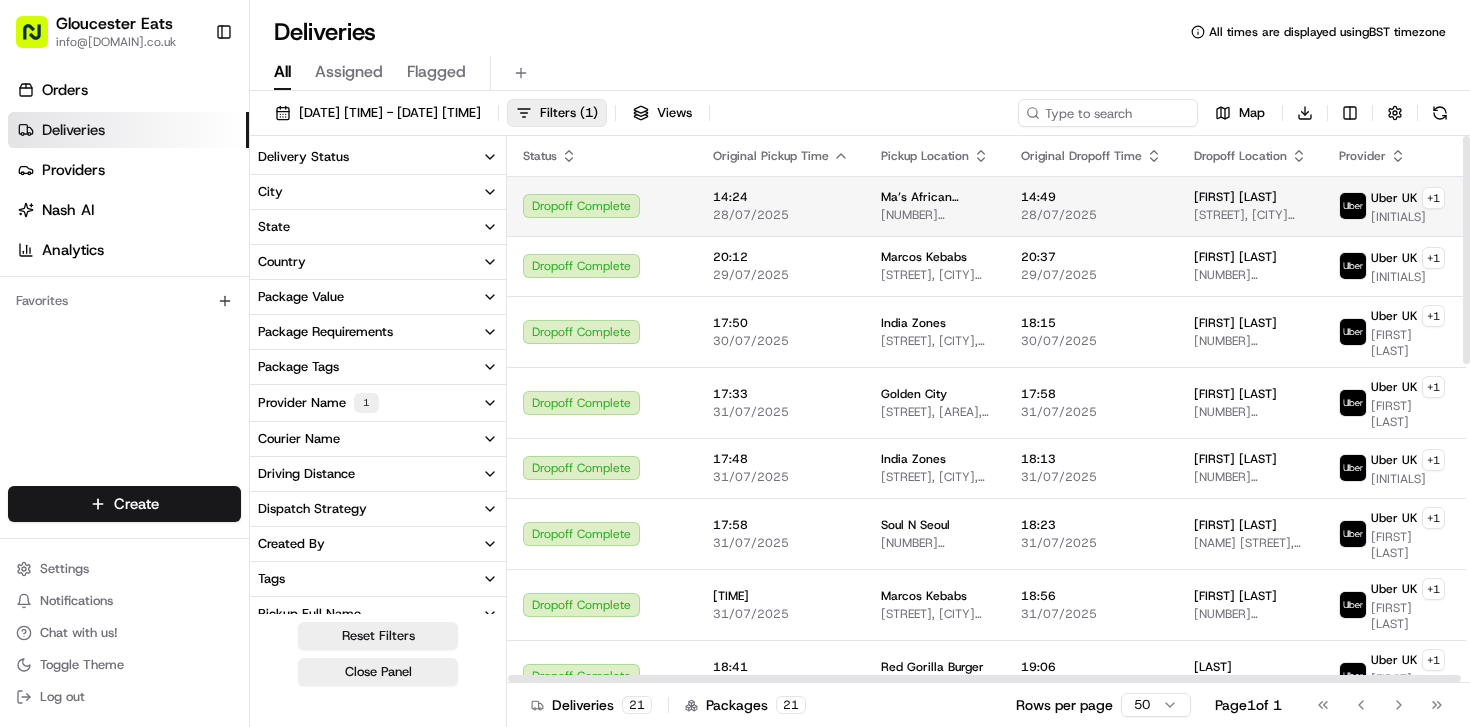 click on "[TIME] [DATE]" at bounding box center (781, 206) 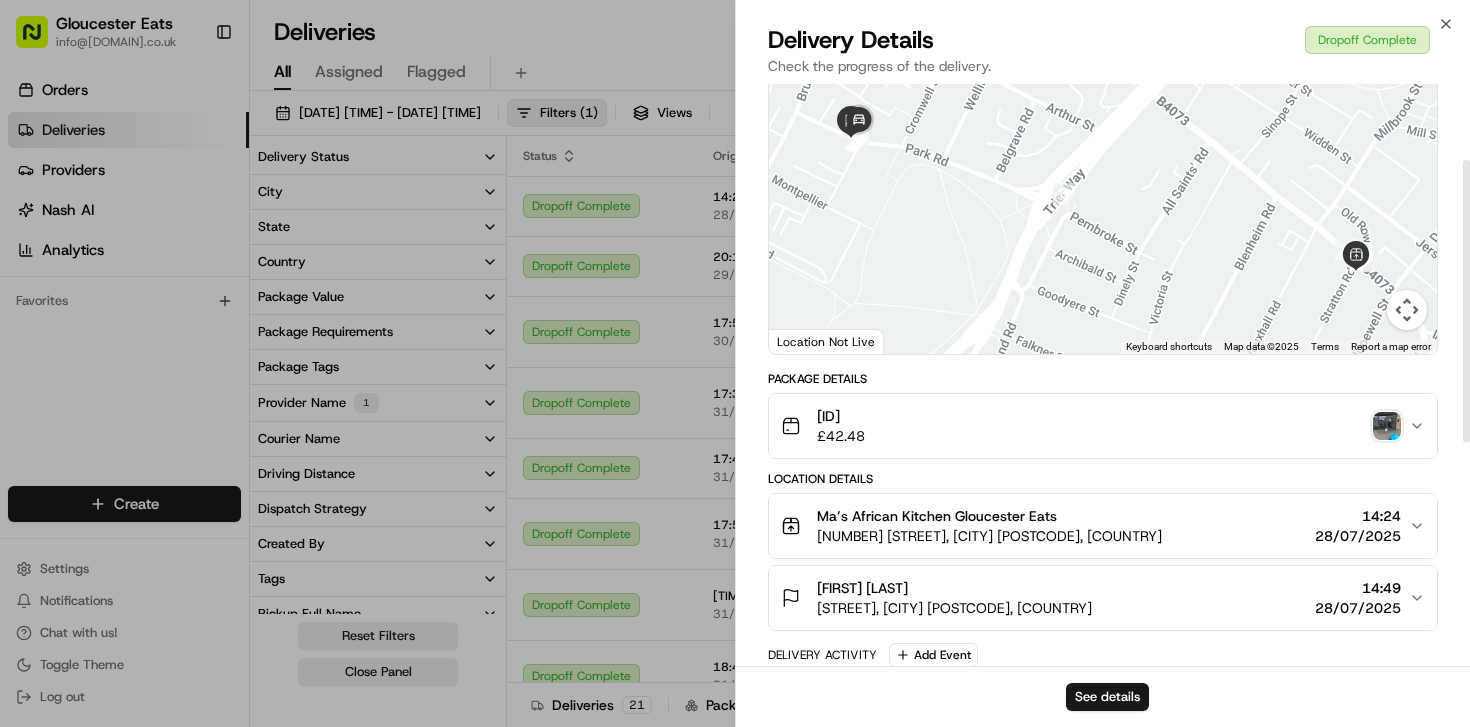 scroll, scrollTop: 158, scrollLeft: 0, axis: vertical 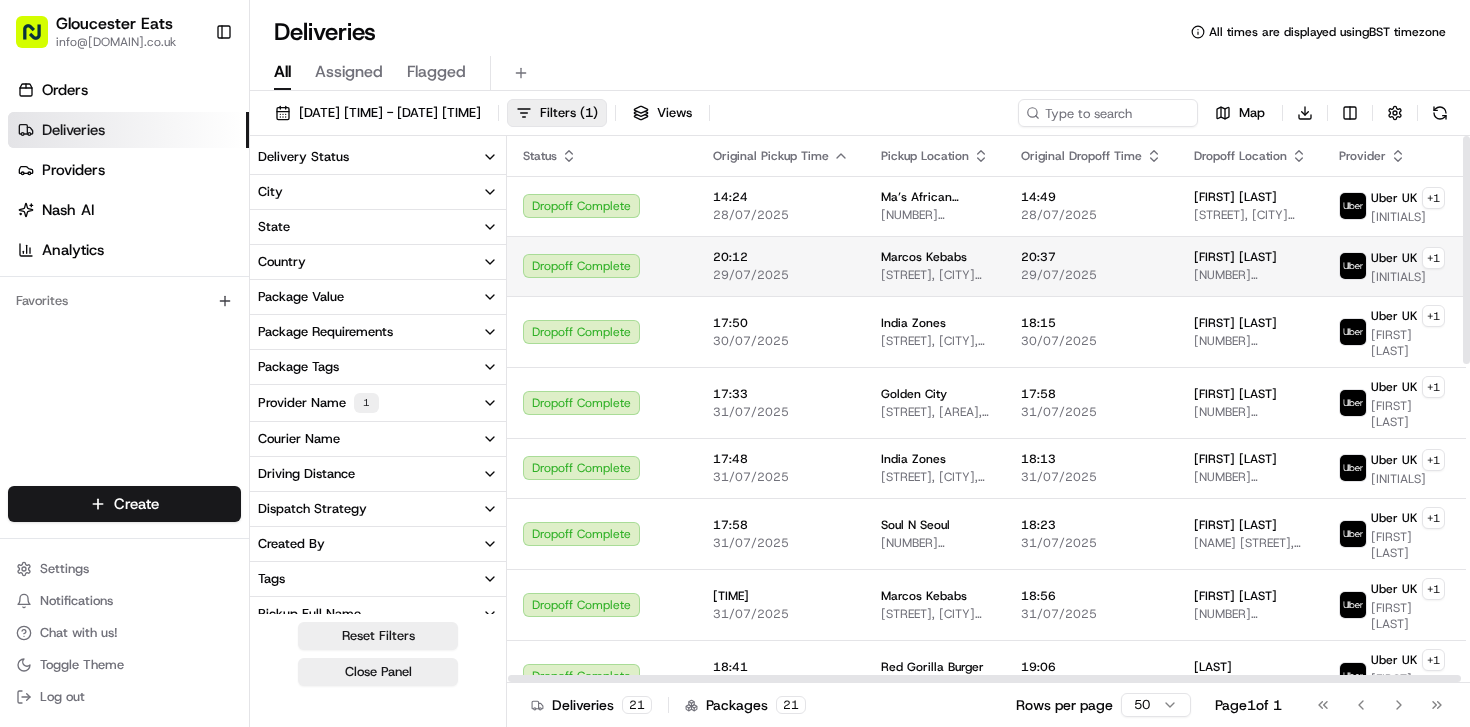 click on "Dropoff Complete" at bounding box center [602, 266] 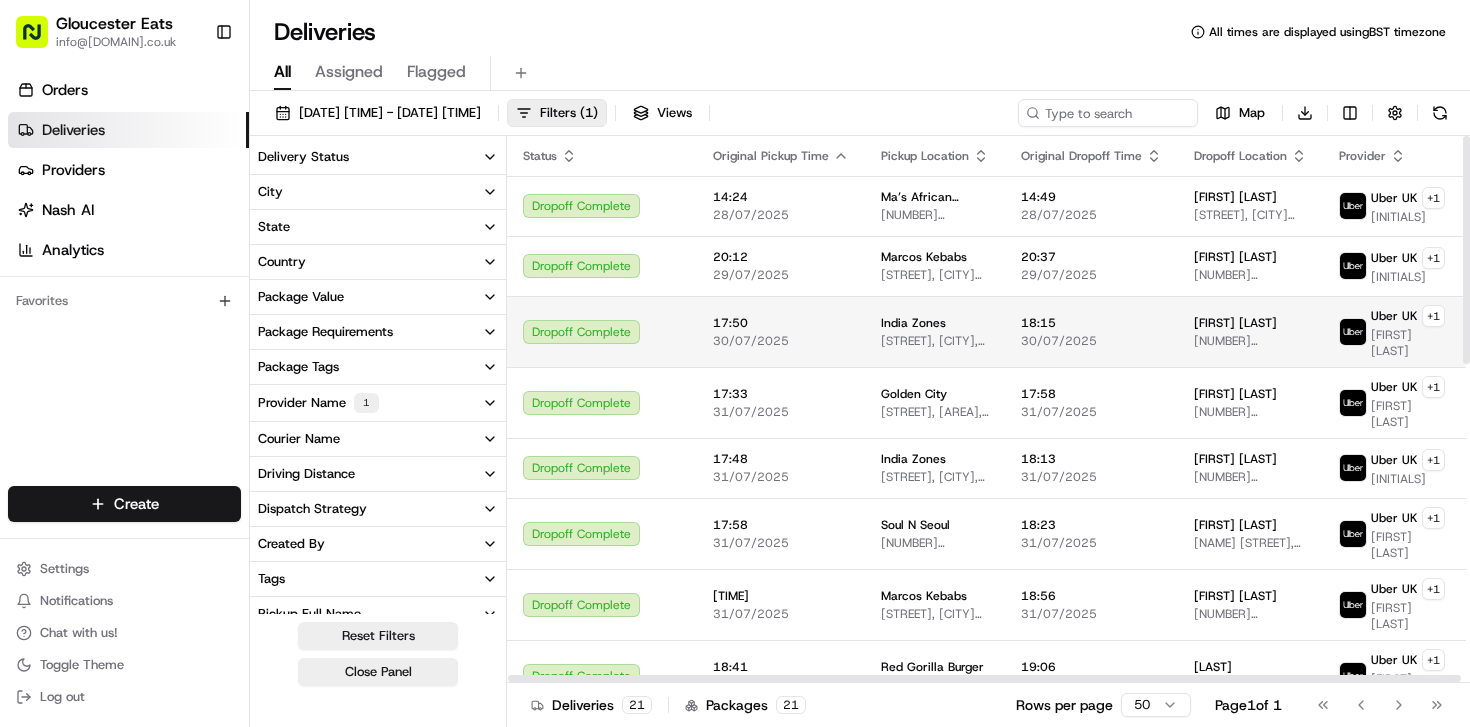 click on "Dropoff Complete" at bounding box center (602, 332) 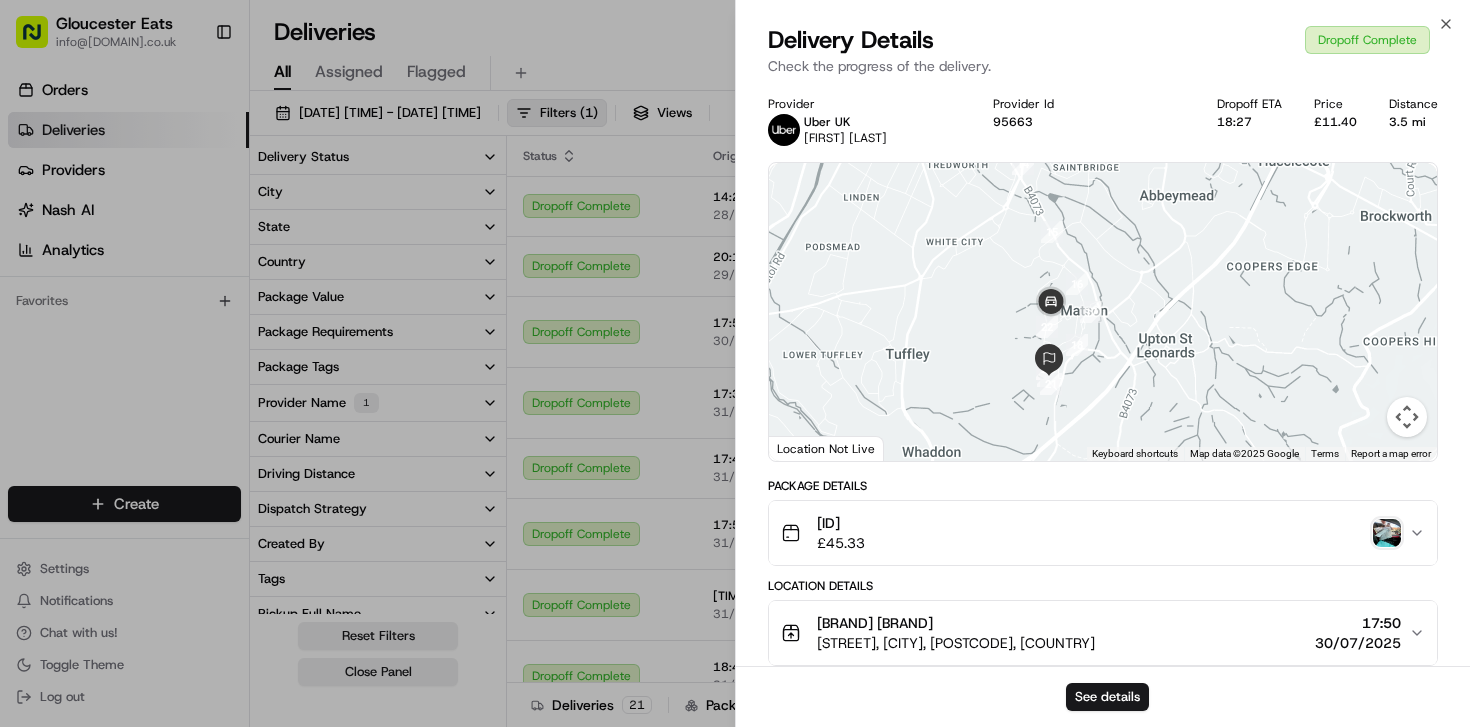drag, startPoint x: 1111, startPoint y: 396, endPoint x: 1077, endPoint y: 300, distance: 101.84302 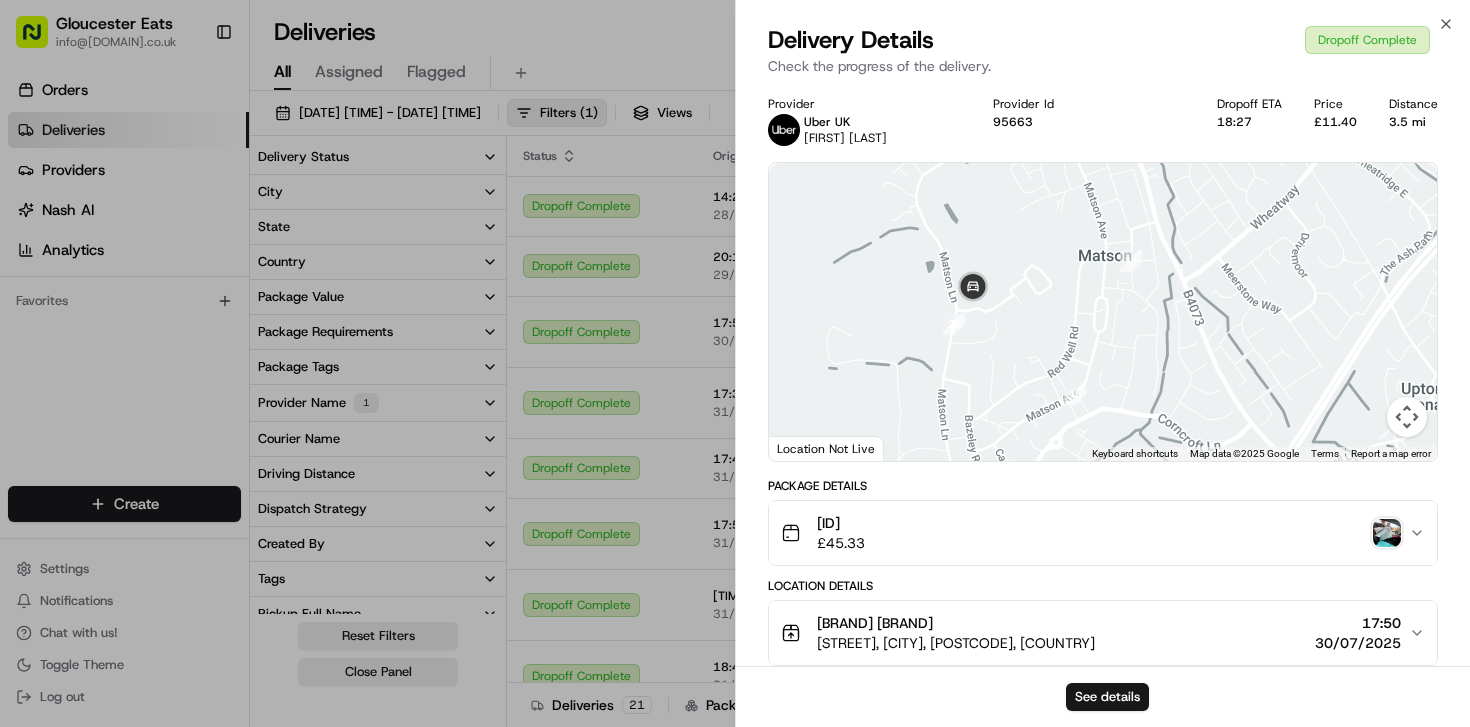 drag, startPoint x: 1045, startPoint y: 367, endPoint x: 1046, endPoint y: 288, distance: 79.00633 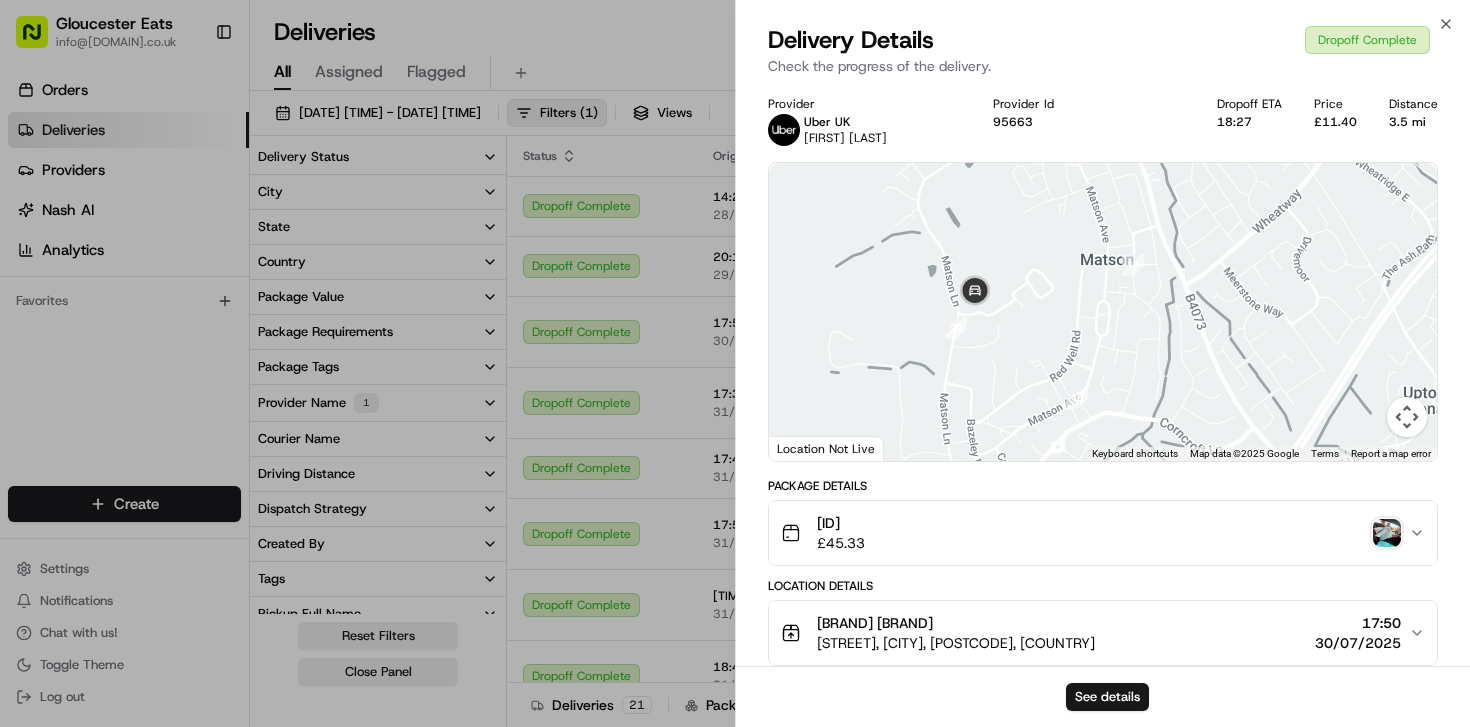 click at bounding box center (1387, 533) 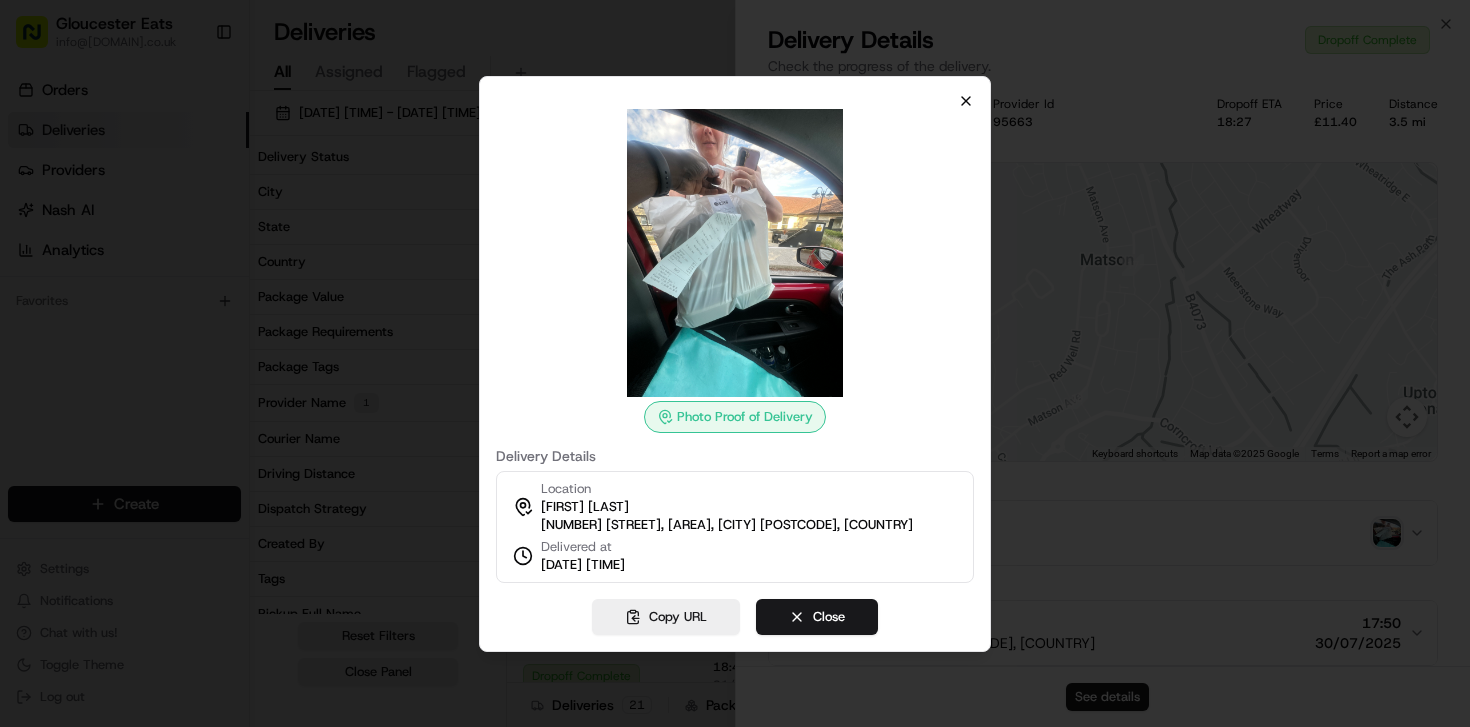 click 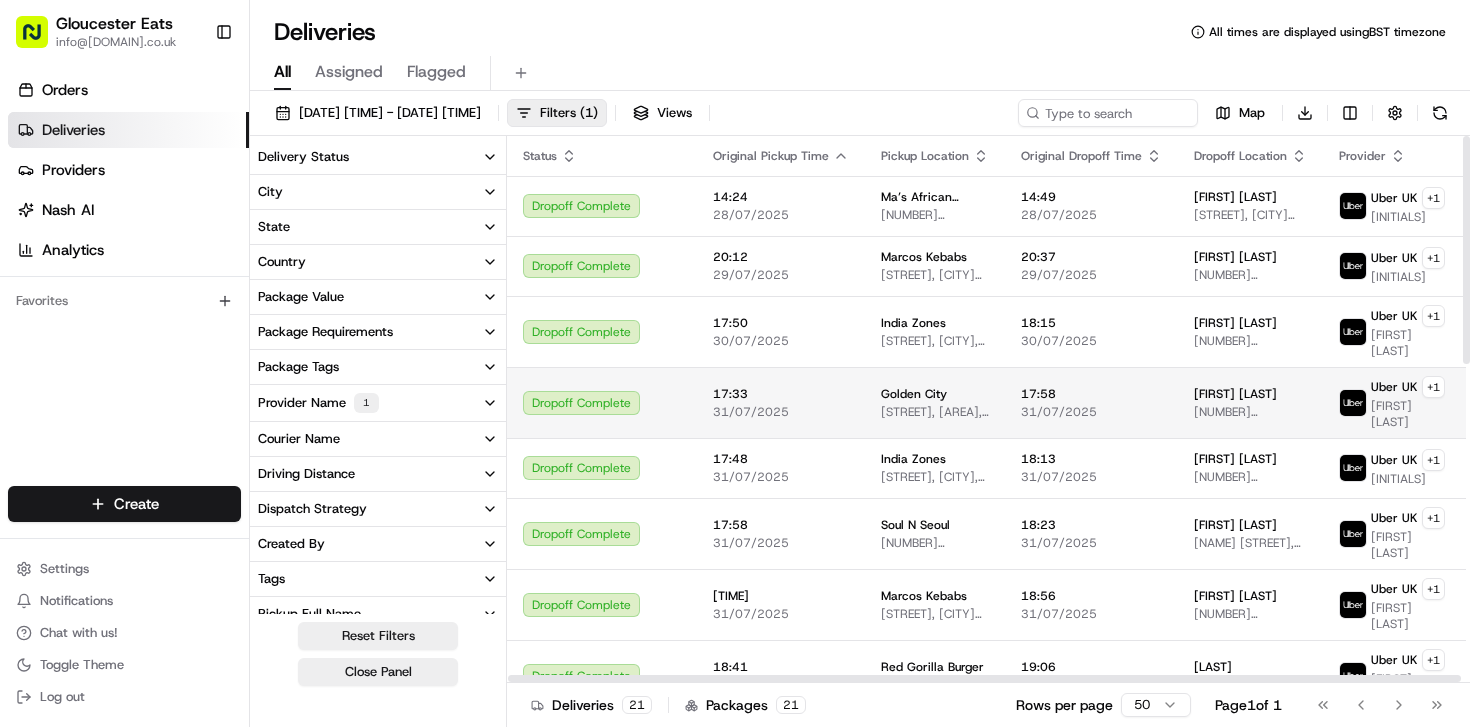 click on "Dropoff Complete" at bounding box center (602, 402) 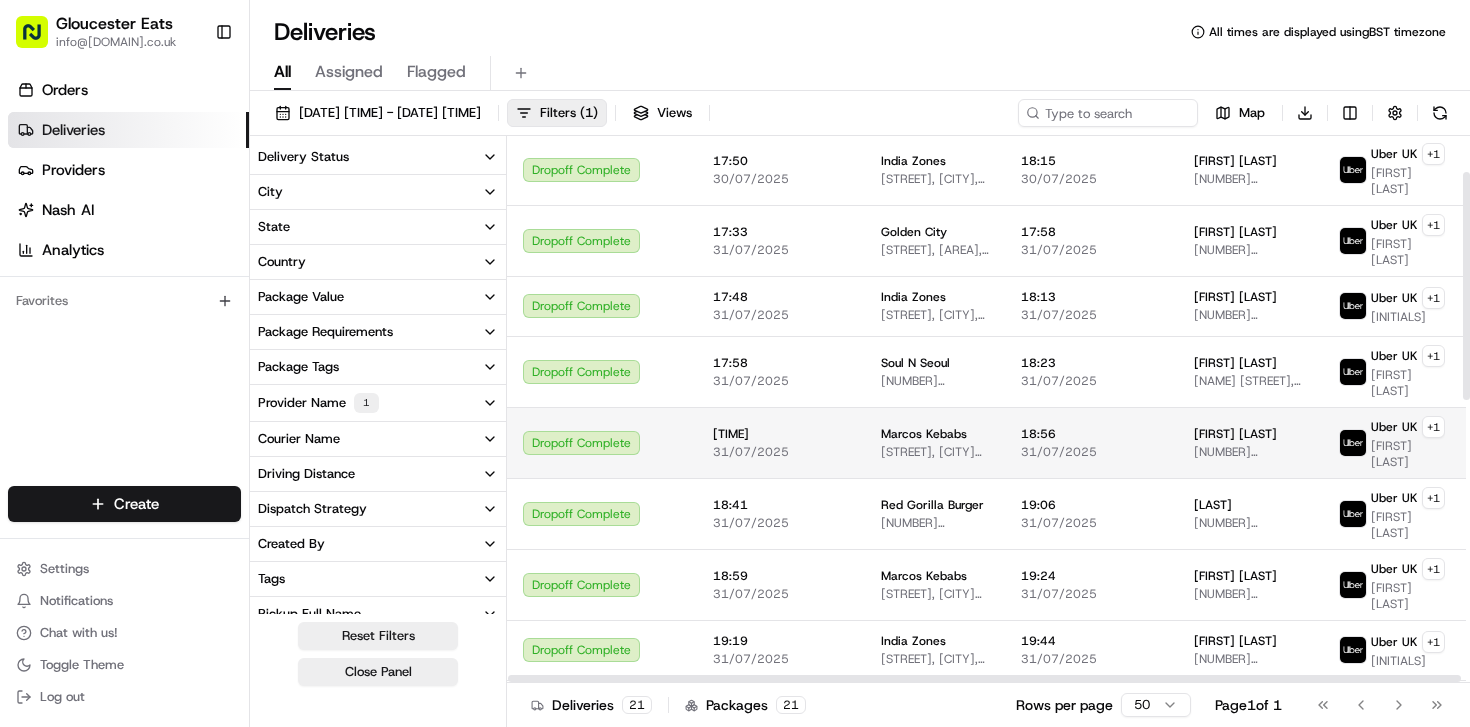 scroll, scrollTop: 171, scrollLeft: 0, axis: vertical 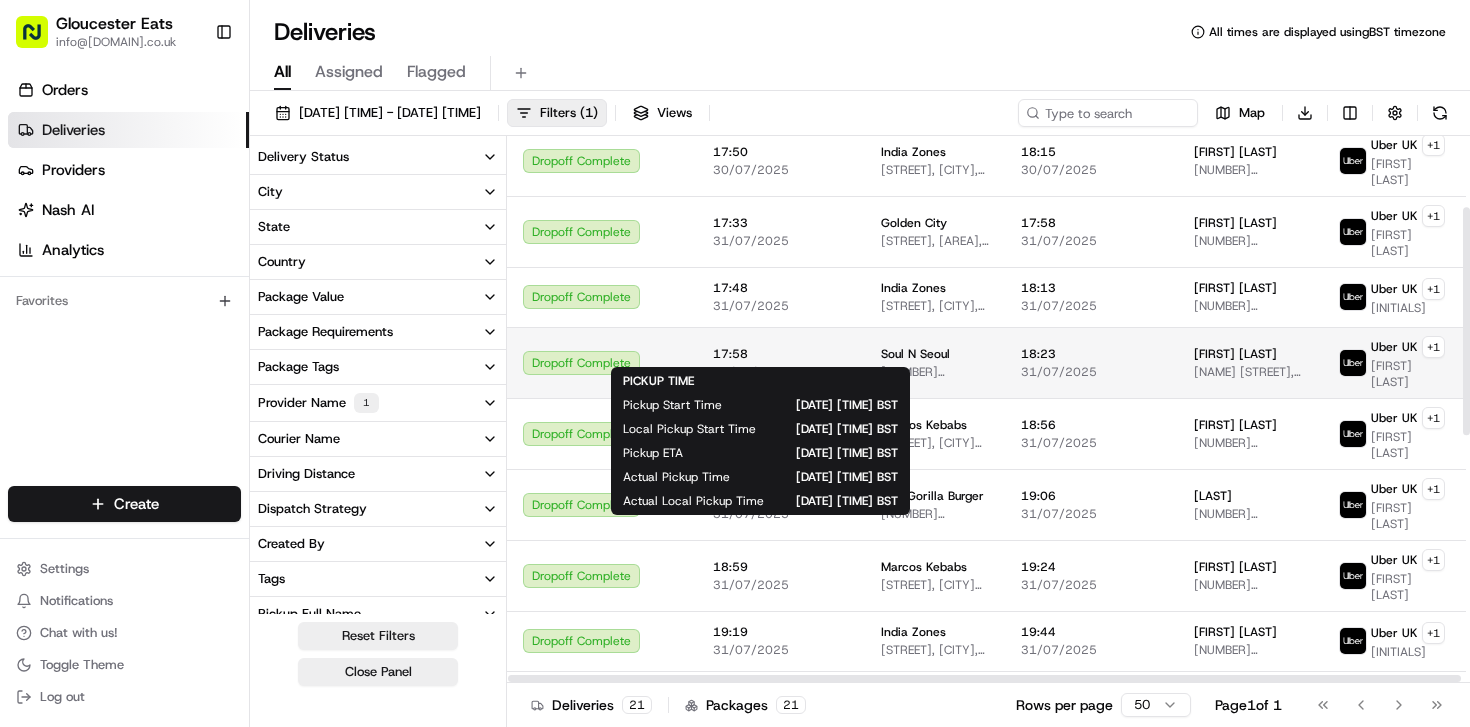 click on "17:58" at bounding box center [781, 354] 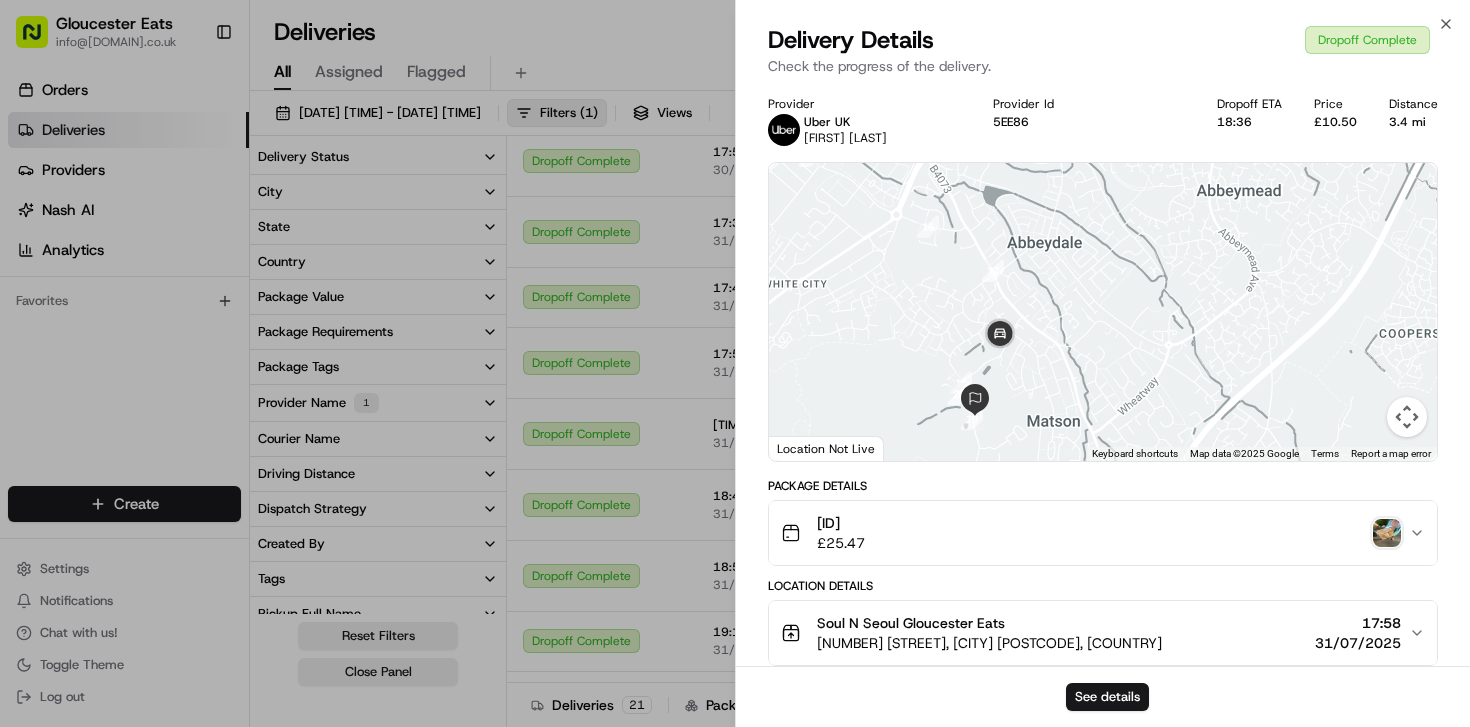 click at bounding box center [1387, 533] 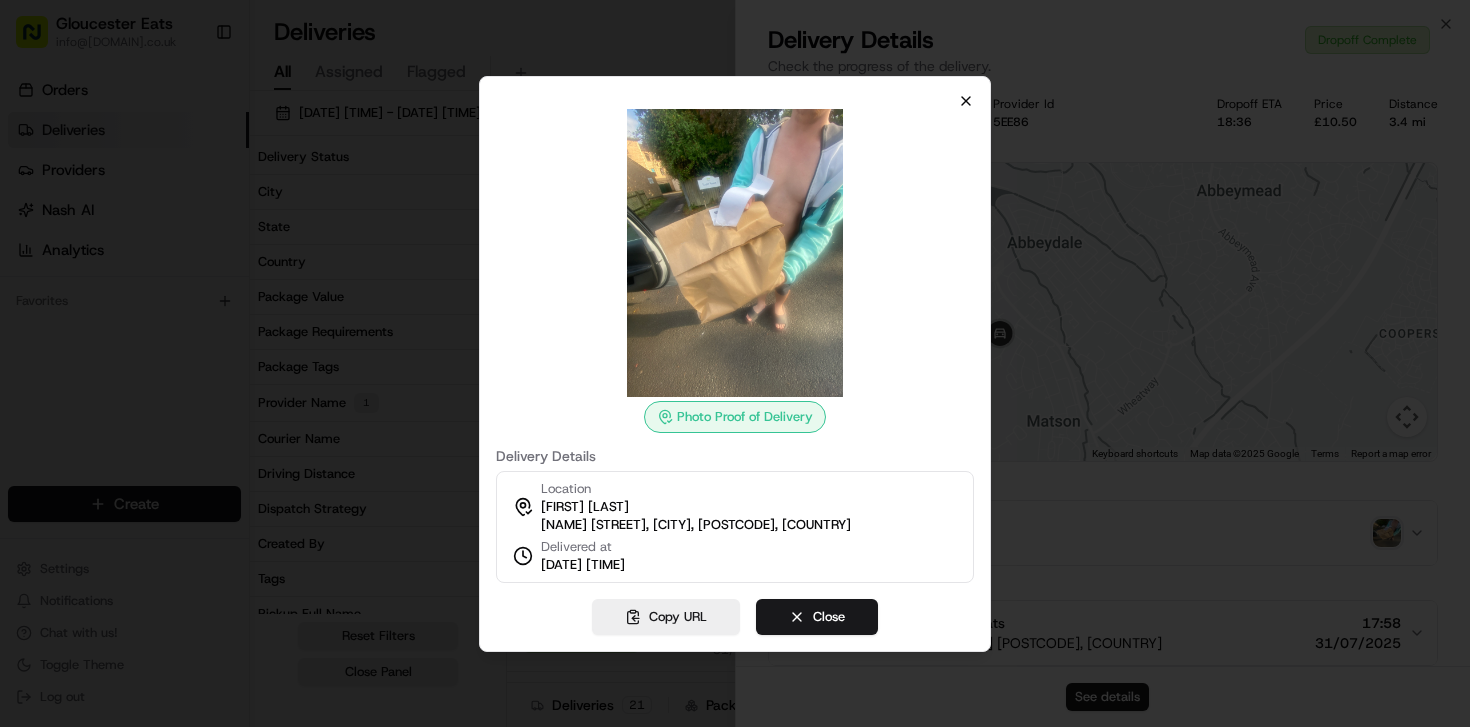 click 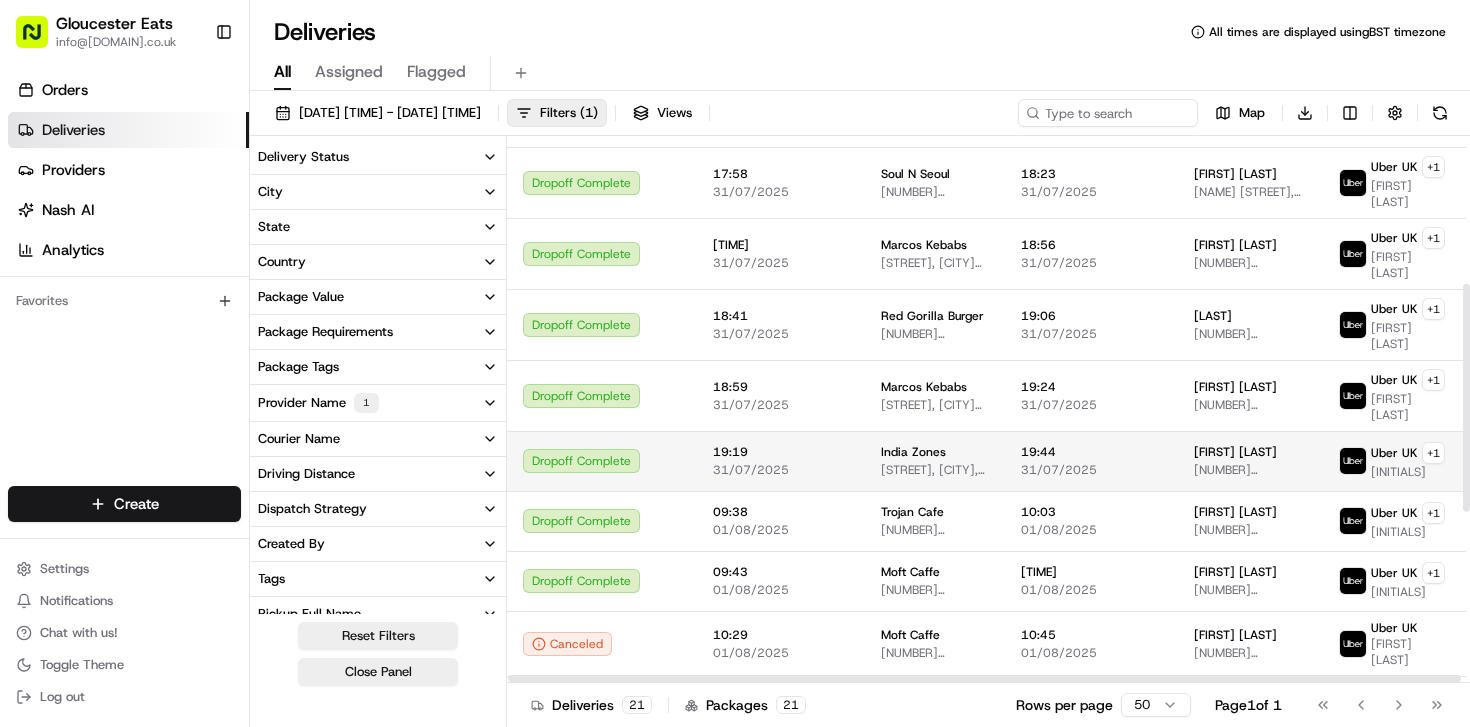 scroll, scrollTop: 391, scrollLeft: 0, axis: vertical 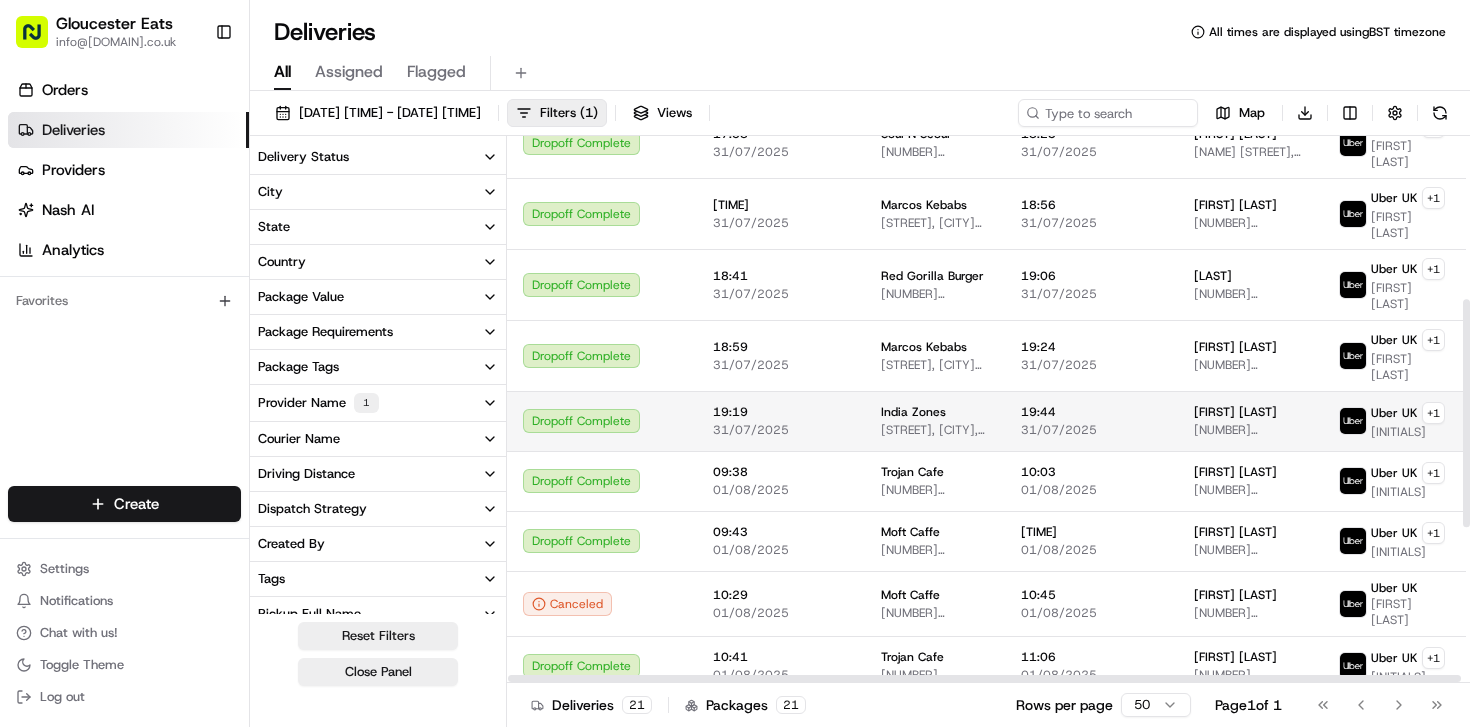 click on "31/07/2025" at bounding box center [781, 430] 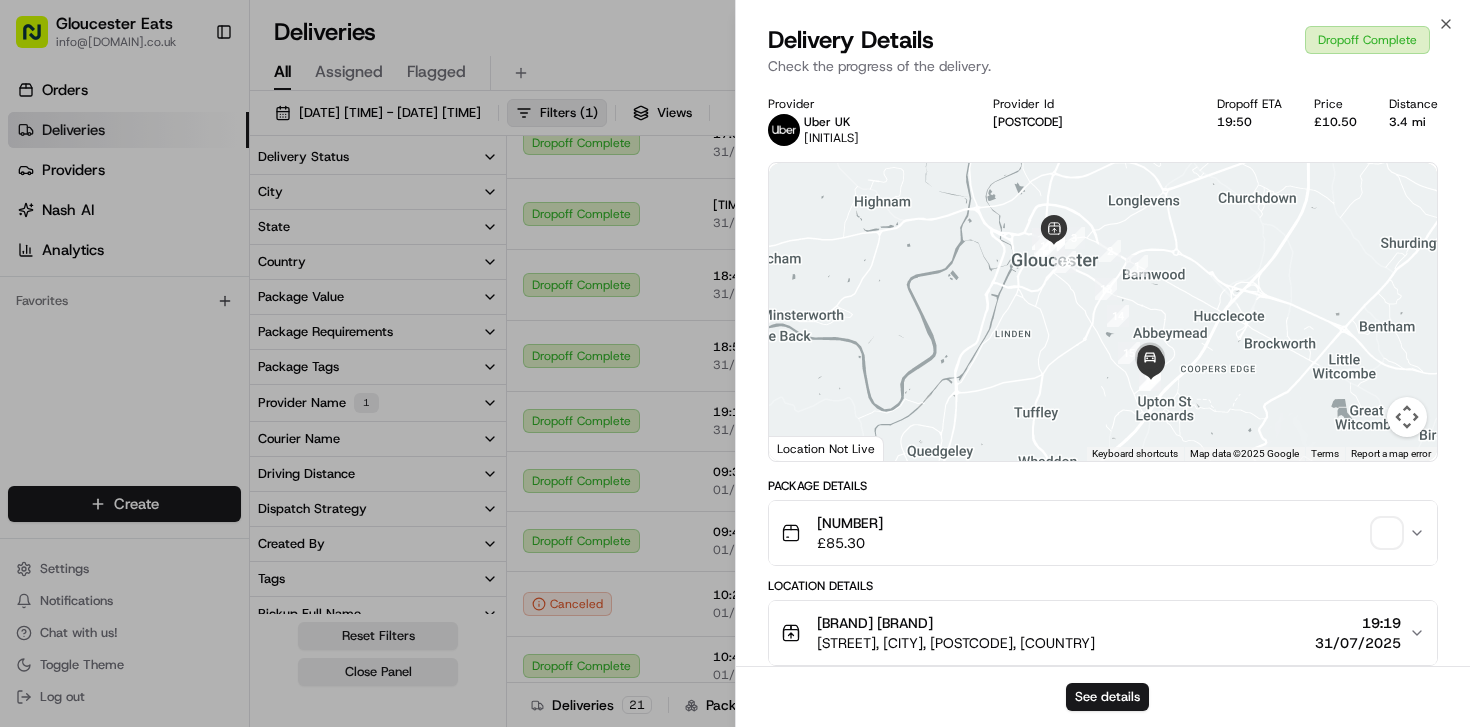 click on "Provider Uber UK [LAST NAME] Provider Id [ID] Dropoff ETA [TIME] Price £85.30 Distance 3.4 mi ← Move left → Move right ↑ Move up ↓ Move down + Zoom in - Zoom out Home Jump left by 75% End Jump right by 75% Page Up Jump up by 75% Page Down Jump down by 75% 1 2 3 4 5 6 7 8 9 10 11 12 13 14 15 16 17 18 Keyboard shortcuts Map Data Map data ©2025 Google Map data ©2025 Google 1 km  Click to toggle between metric and imperial units Terms Report a map error Location Not Live Package Details [NUMBER] £ 85.30 Location Details India Zones Gloucester Eats [STREET], [CITY], [POSTCODE], [COUNTRY] [TIME] [DATE]  [FIRST] [LAST] [NUMBER] [STREET], [CITY], [POSTCODE], [COUNTRY] [TIME] [DATE] Delivery Activity Add Event Created (Sent To Provider) Uber UK [DATE] [TIME] [TIMEZONE] Not Assigned Driver Uber UK [DATE] [TIME] [TIMEZONE] Assigned Driver Uber UK [DATE] [TIME] [TIMEZONE] Driver Updated [LAST NAME] Uber UK [DATE] [TIME] [TIMEZONE] Pickup Enroute Uber UK [DATE] [TIME] [TIMEZONE] Pickup Arrived Uber UK [DATE] [TIME] Uber UK" at bounding box center [1103, 683] 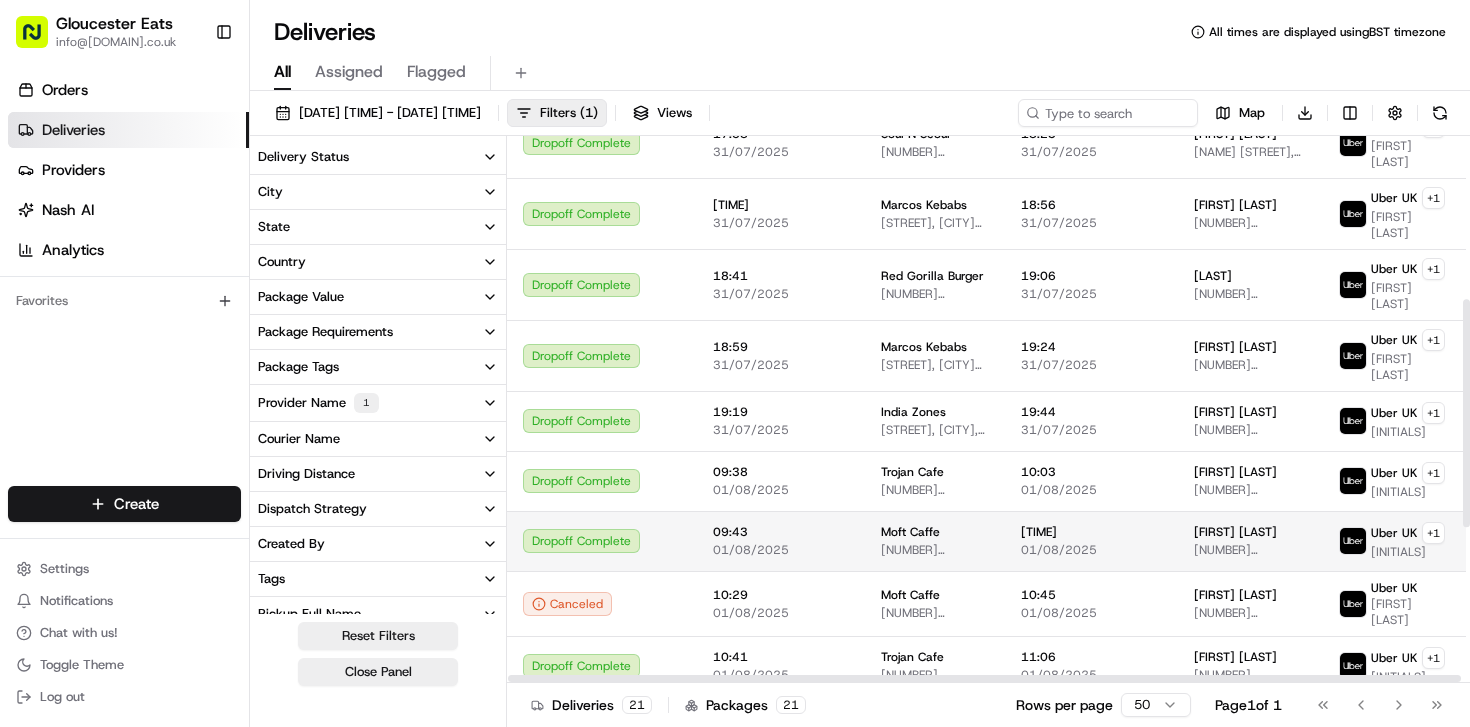 click on "[TIME] [DATE]" at bounding box center (781, 541) 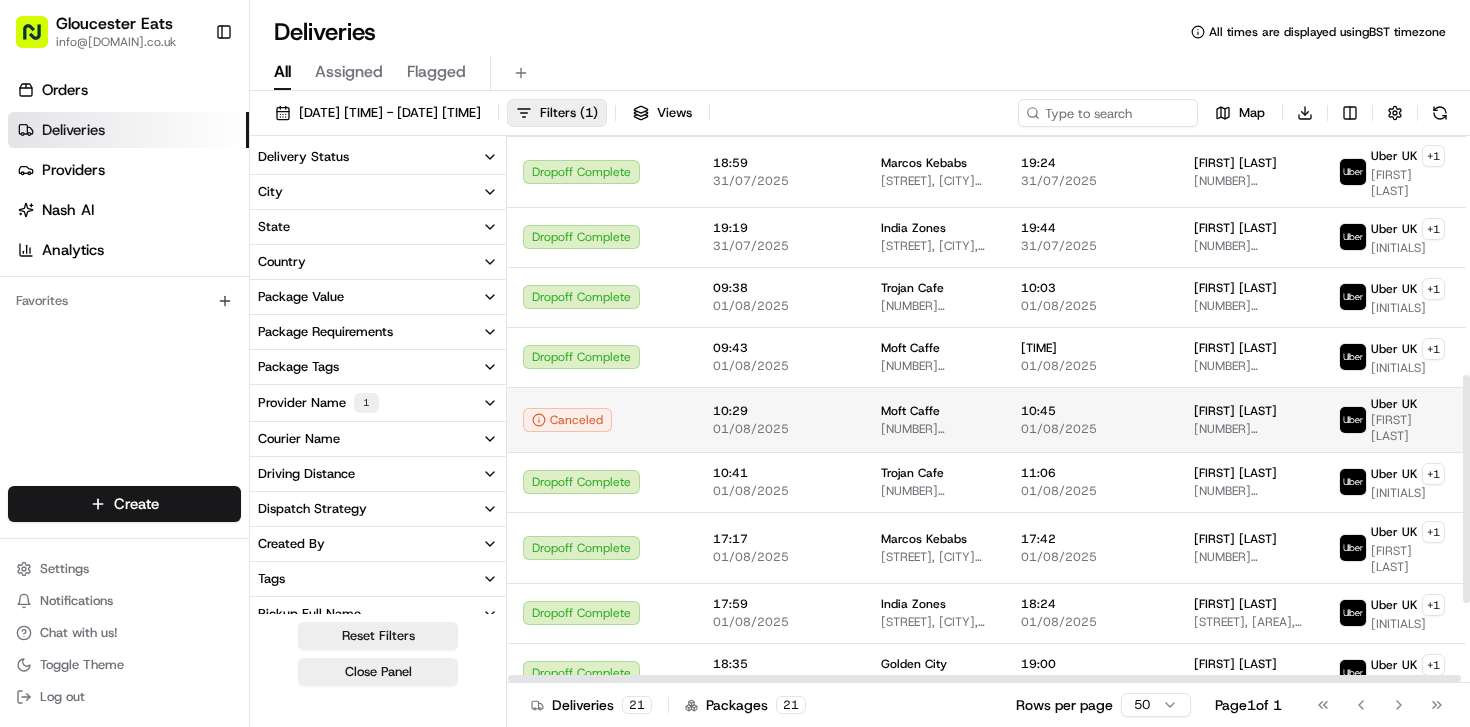 scroll, scrollTop: 577, scrollLeft: 0, axis: vertical 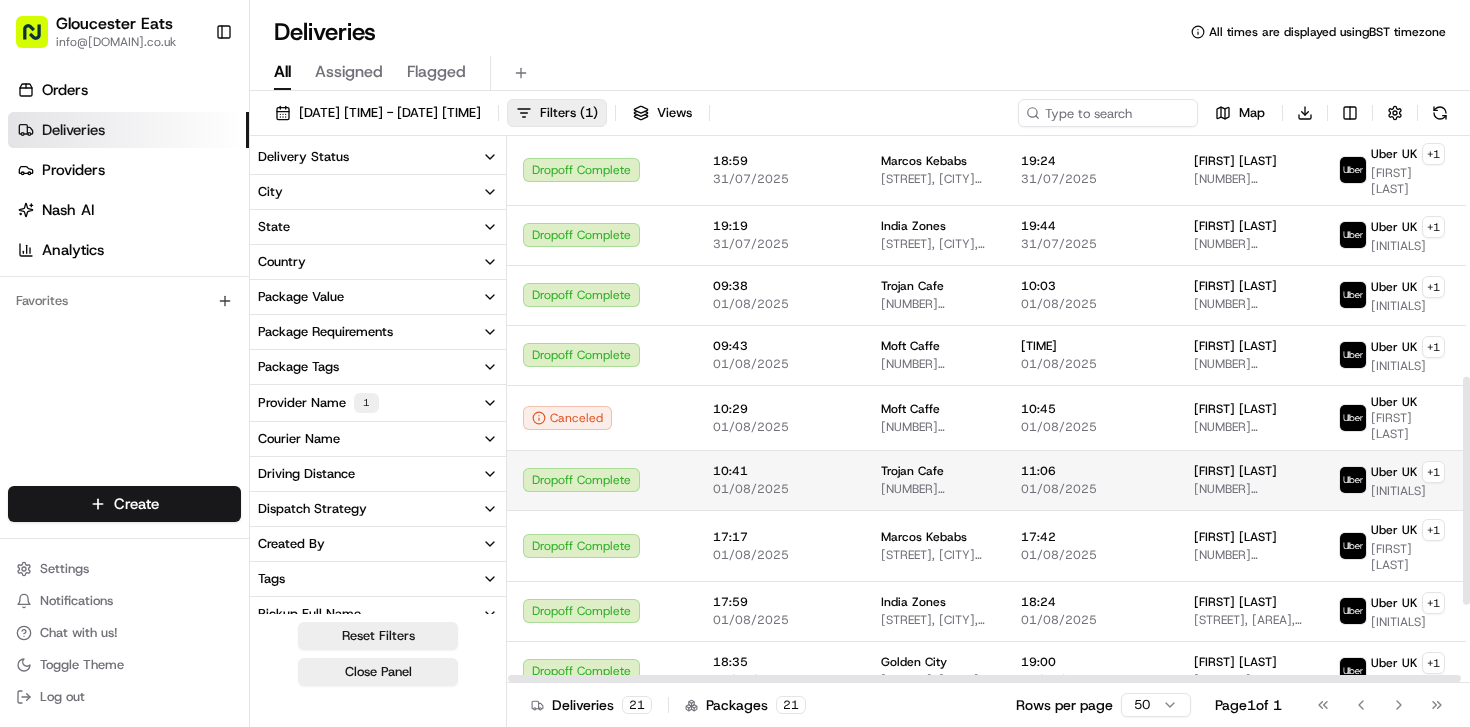 click on "10:41" at bounding box center [781, 471] 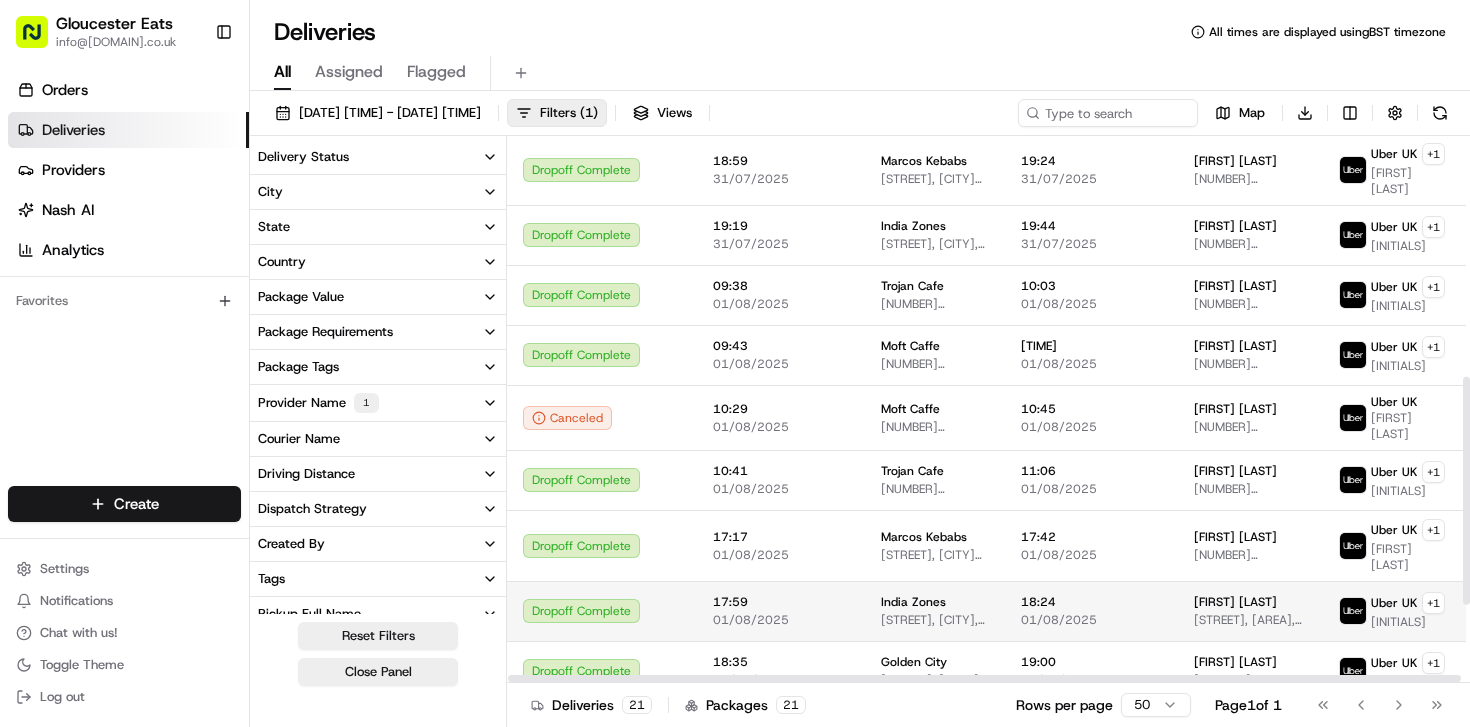 click on "[TIME] [DATE]" at bounding box center (781, 611) 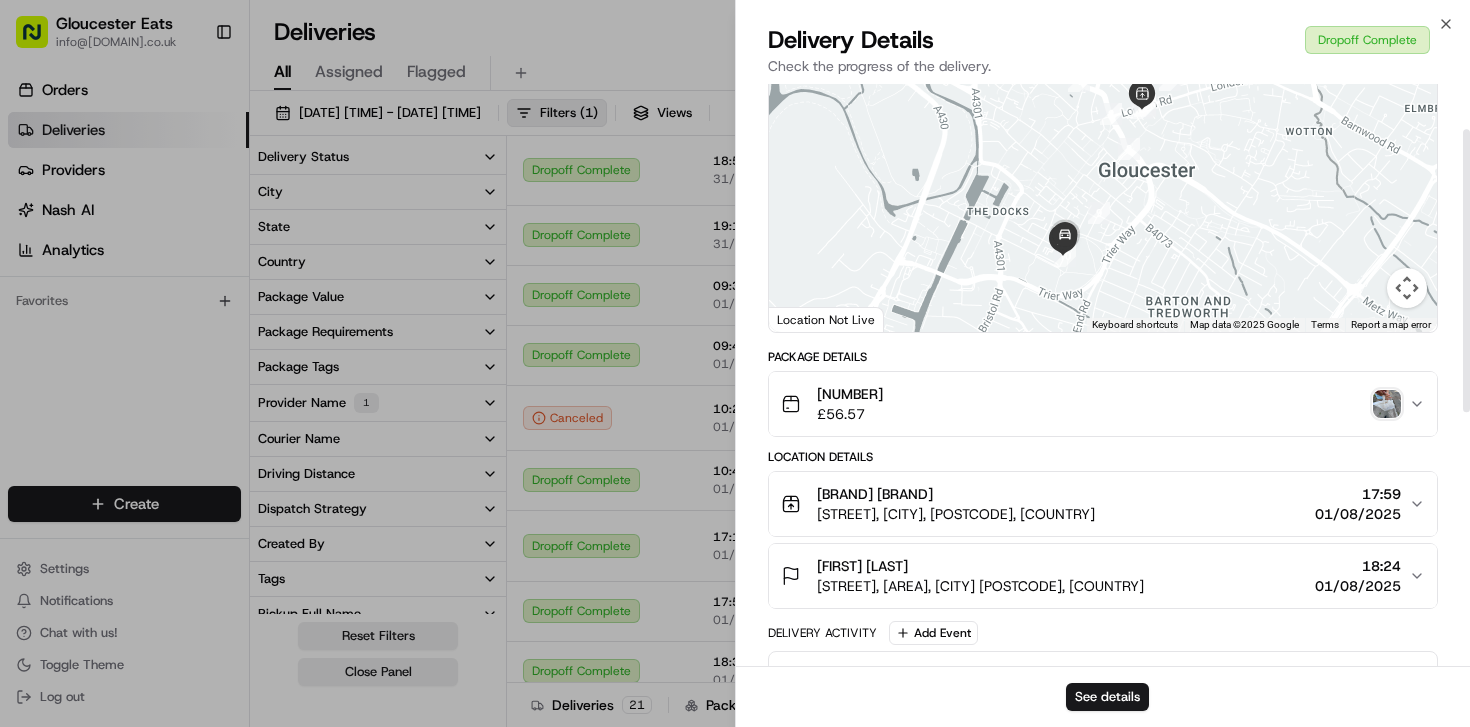 scroll, scrollTop: 136, scrollLeft: 0, axis: vertical 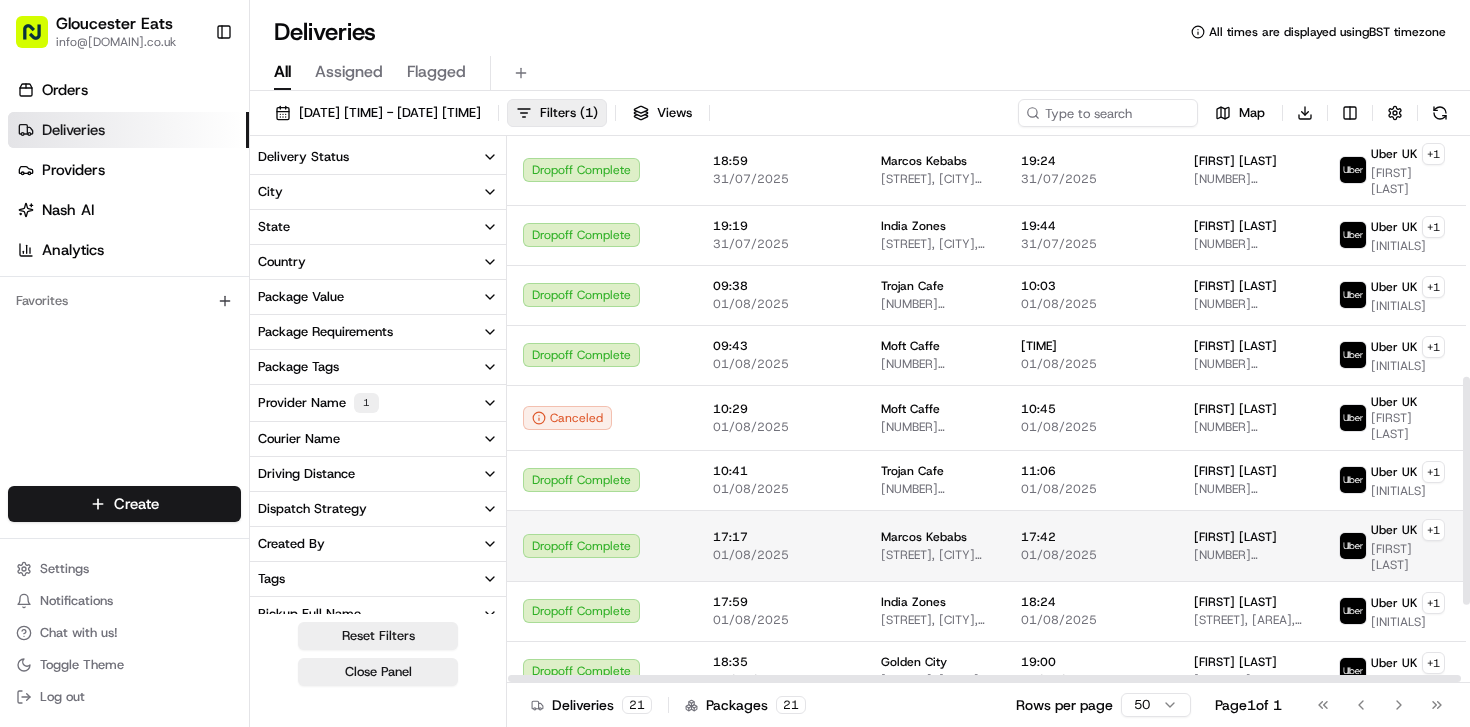 click on "[TIME] [DATE]" at bounding box center [781, 545] 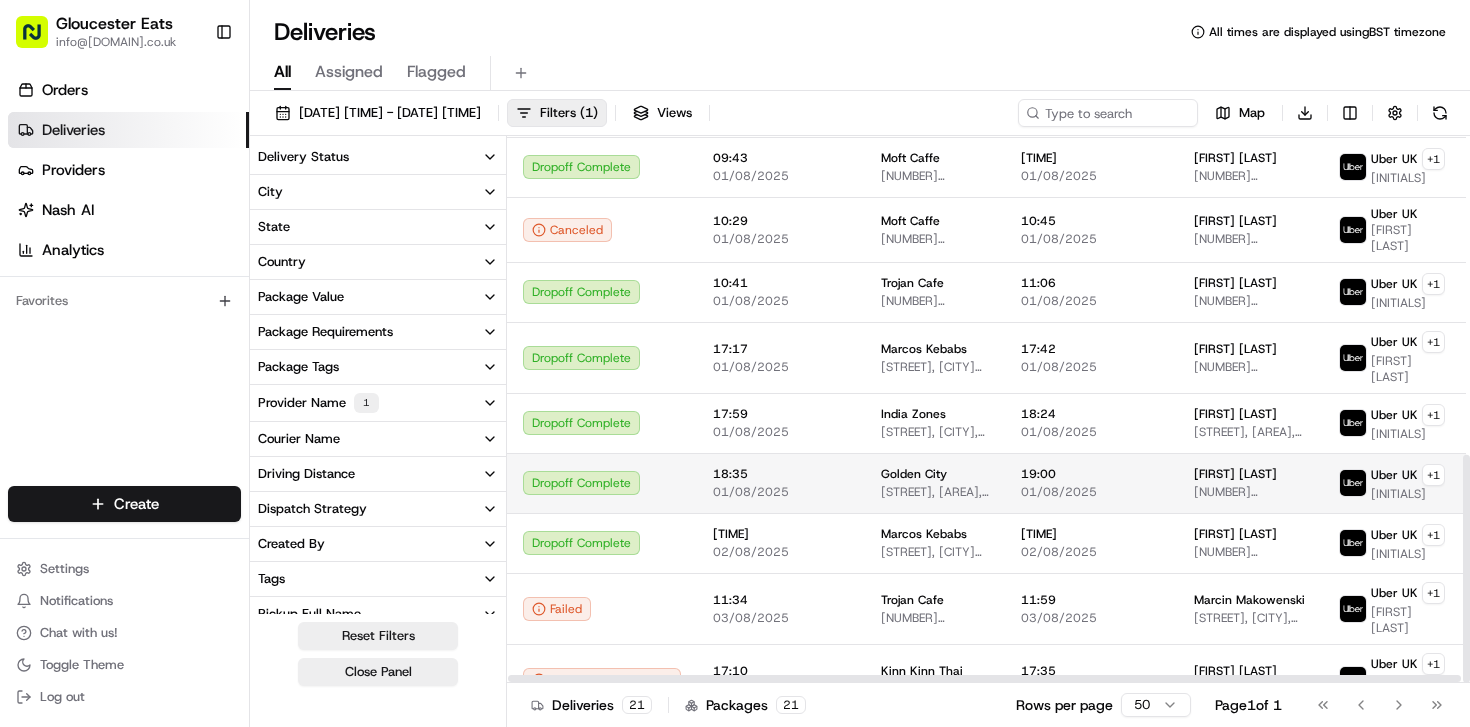 scroll, scrollTop: 764, scrollLeft: 0, axis: vertical 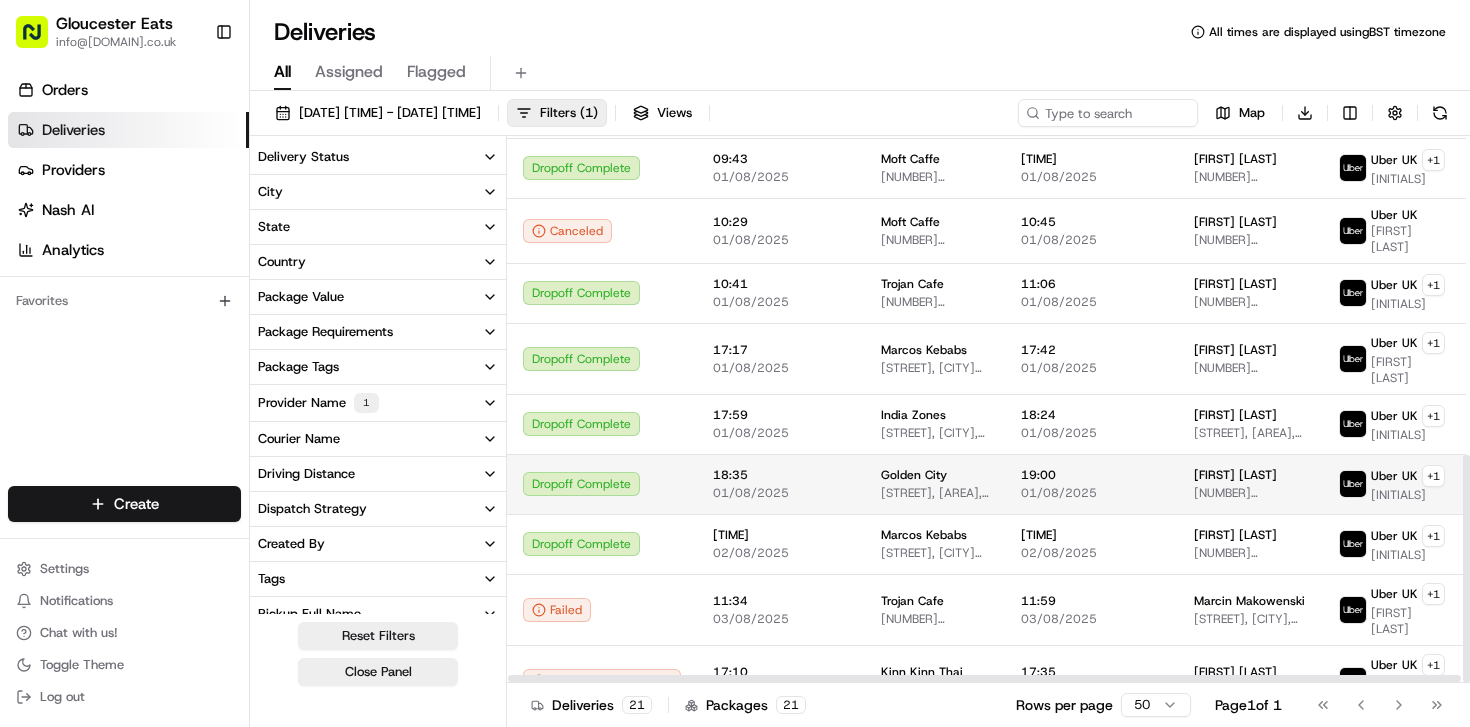 click on "01/08/2025" at bounding box center [781, 493] 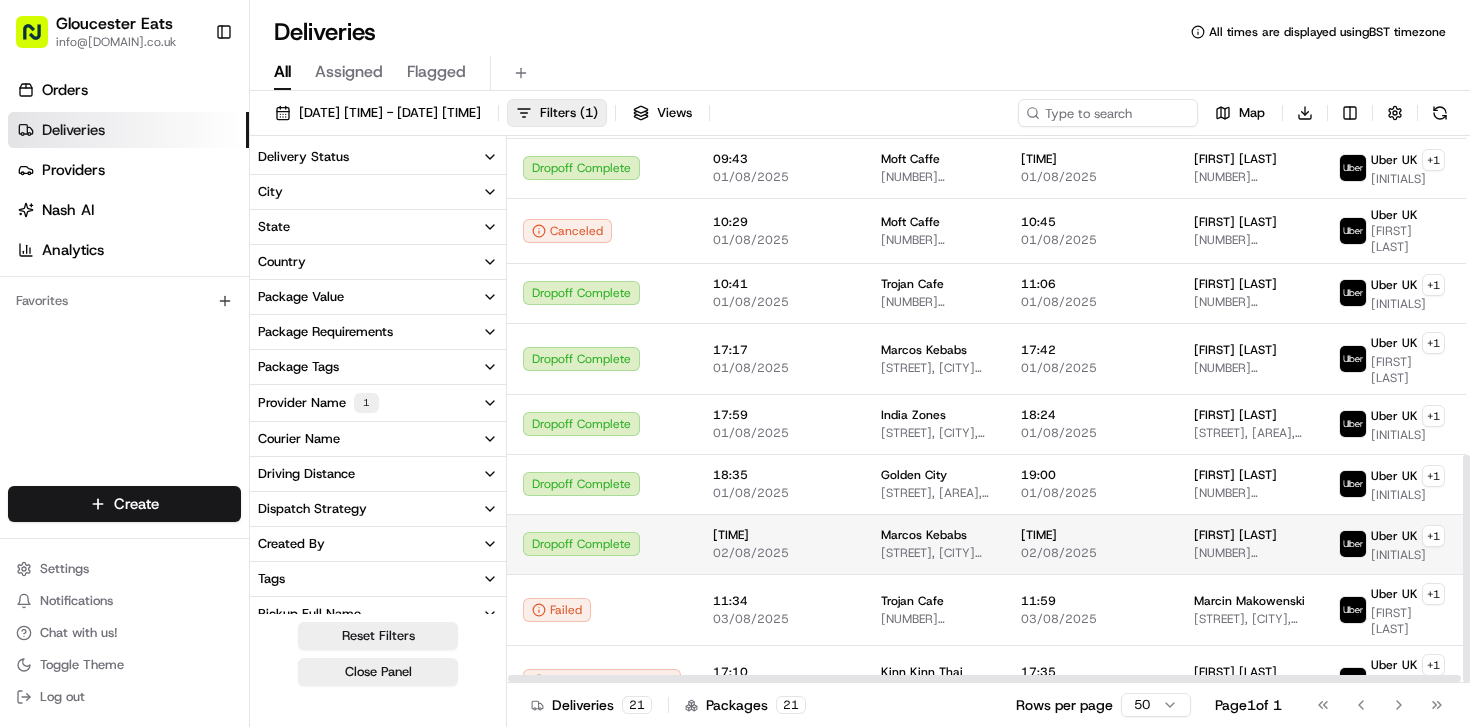 click on "02/08/2025" at bounding box center [781, 553] 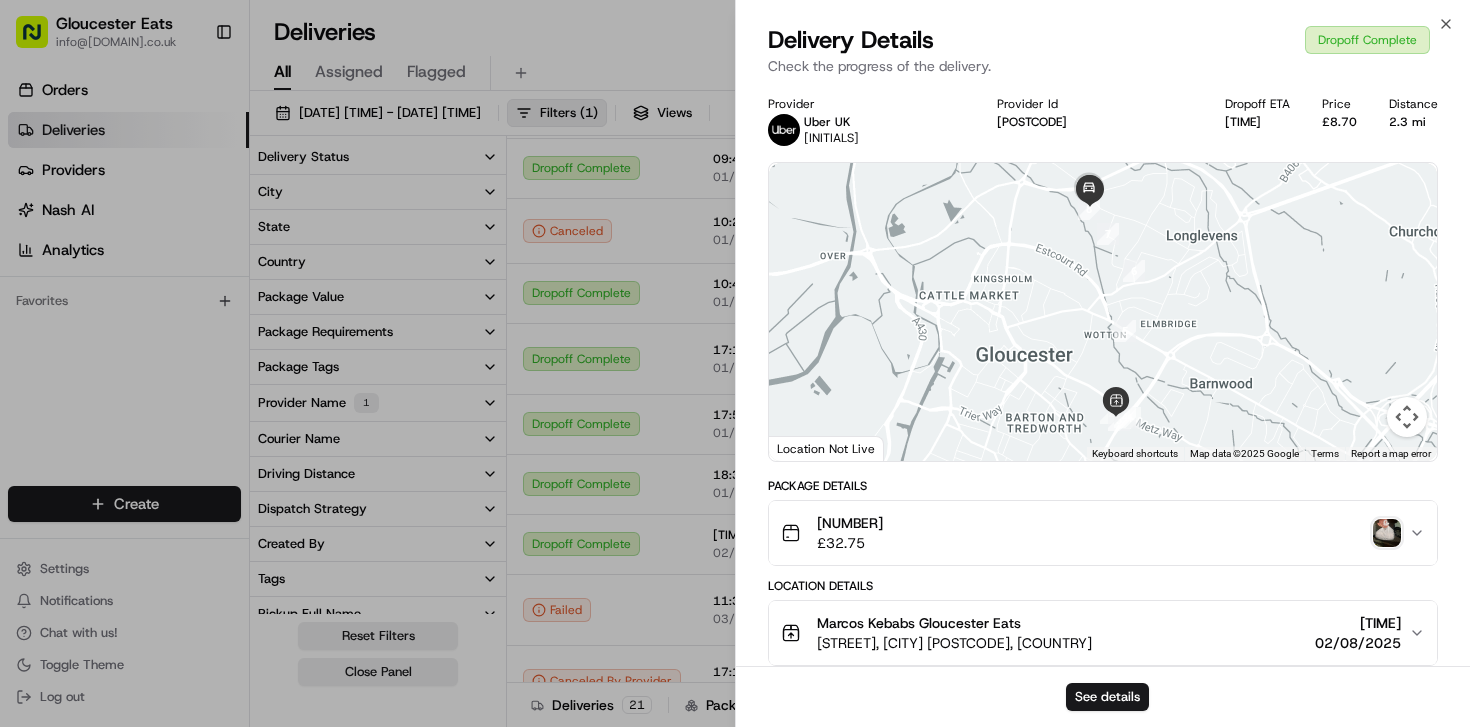 click on "Provider Uber UK [LAST NAME] Provider Id [ID] Dropoff ETA [TIME] Price £8.70 Distance 2.3 mi ← Move left → Move right ↑ Move up ↓ Move down + Zoom in - Zoom out Home Jump left by 75% End Jump right by 75% Page Up Jump up by 75% Page Down Jump down by 75% 1 2 3 4 5 6 7 8 Keyboard shortcuts Map Data Map data ©2025 Google Map data ©2025 Google 500 m  Click to toggle between metric and imperial units Terms Report a map error Location Not Live Package Details [NUMBER] £ 32.75 Location Details Marcos Kebabs Gloucester Eats [STREET], [CITY], [POSTCODE], [COUNTRY] [TIME] [DATE]  [FIRST] [LAST] [NUMBER] [STREET], [CITY], [POSTCODE], [COUNTRY] [TIME] [DATE] Delivery Activity Add Event Created (Sent To Provider) Uber UK [DATE] [TIME] [TIMEZONE] Not Assigned Driver Uber UK [DATE] [TIME] [TIMEZONE] Assigned Driver Uber UK [DATE] [TIME] [TIMEZONE] Driver Updated [LAST NAME] Uber UK [DATE] [TIME] [TIMEZONE] Pickup Enroute Uber UK [DATE] [TIME] [TIMEZONE] Pickup Arrived Uber UK [DATE] [TIME] Pickup Complete Uber UK" at bounding box center [1103, 683] 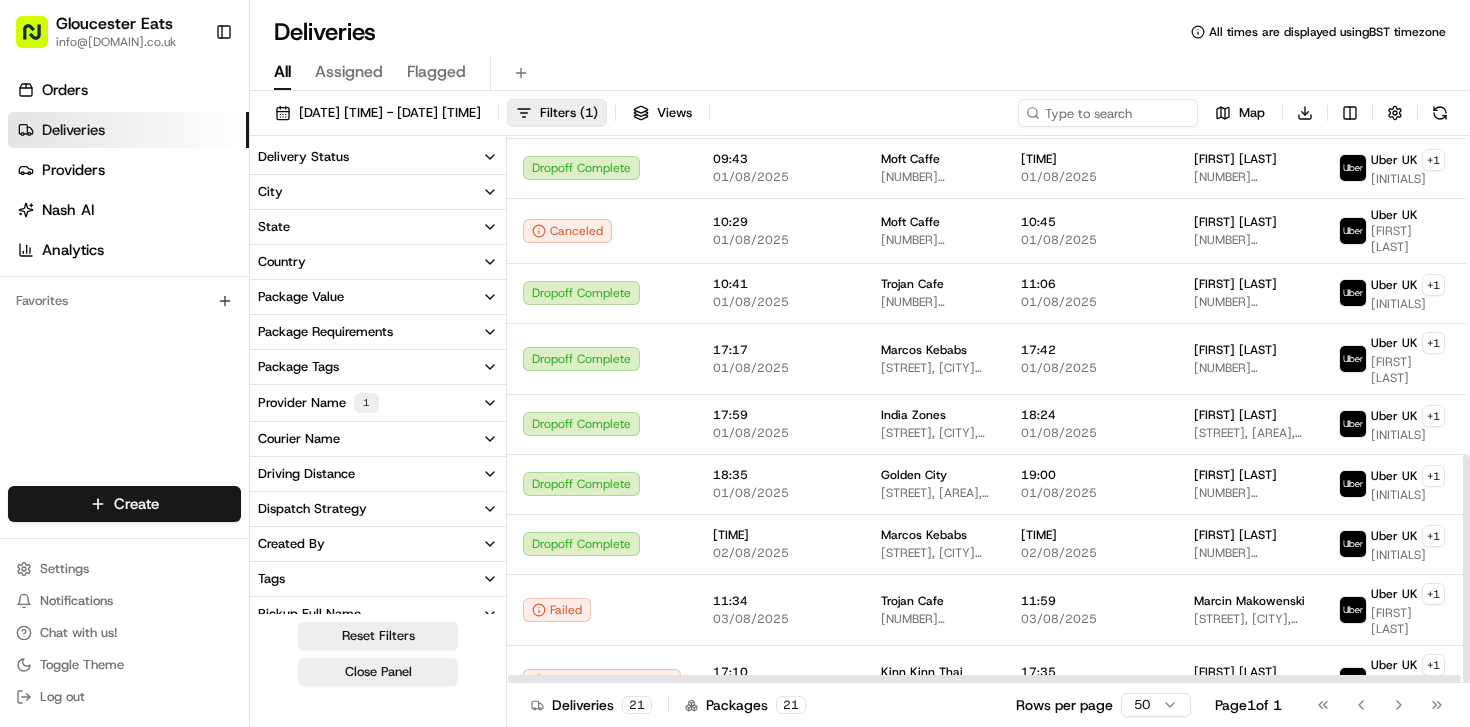 click on "22:40" at bounding box center (781, 737) 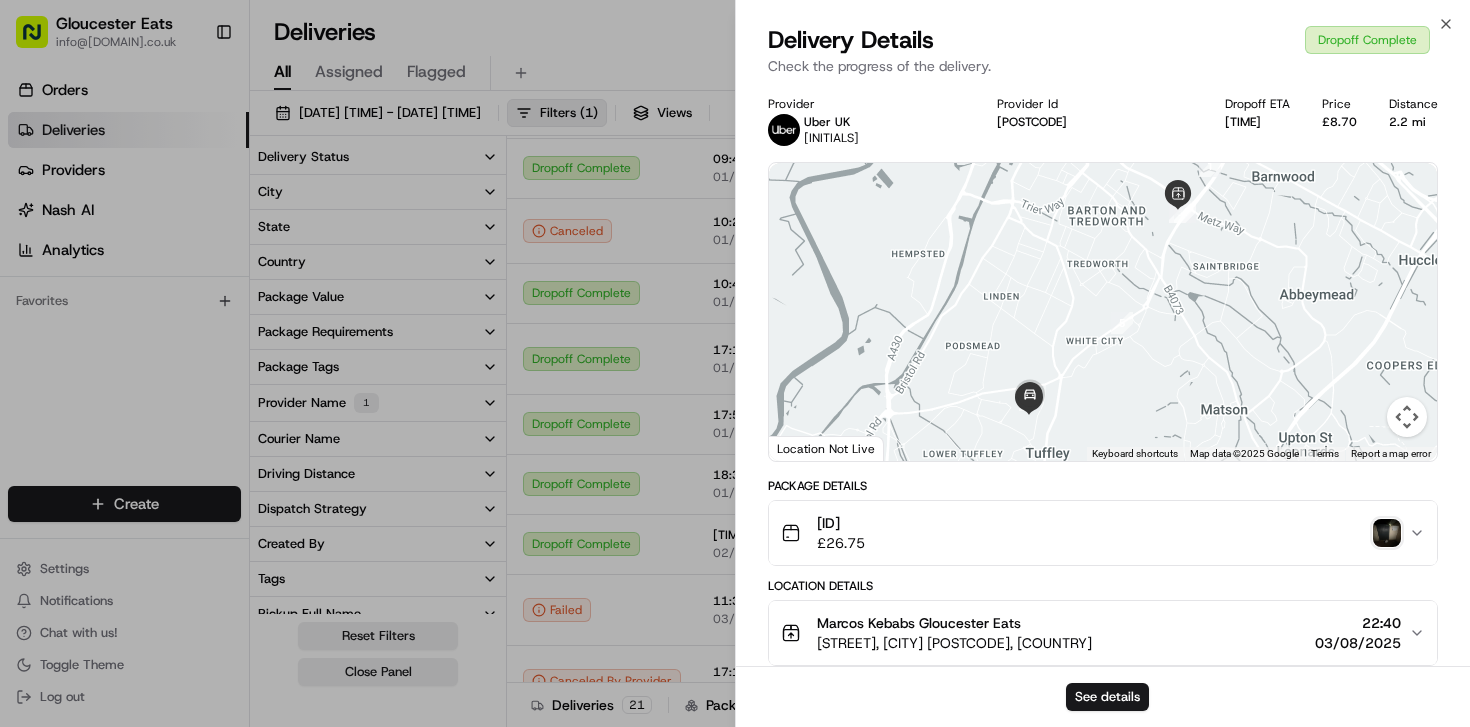 click at bounding box center [1387, 533] 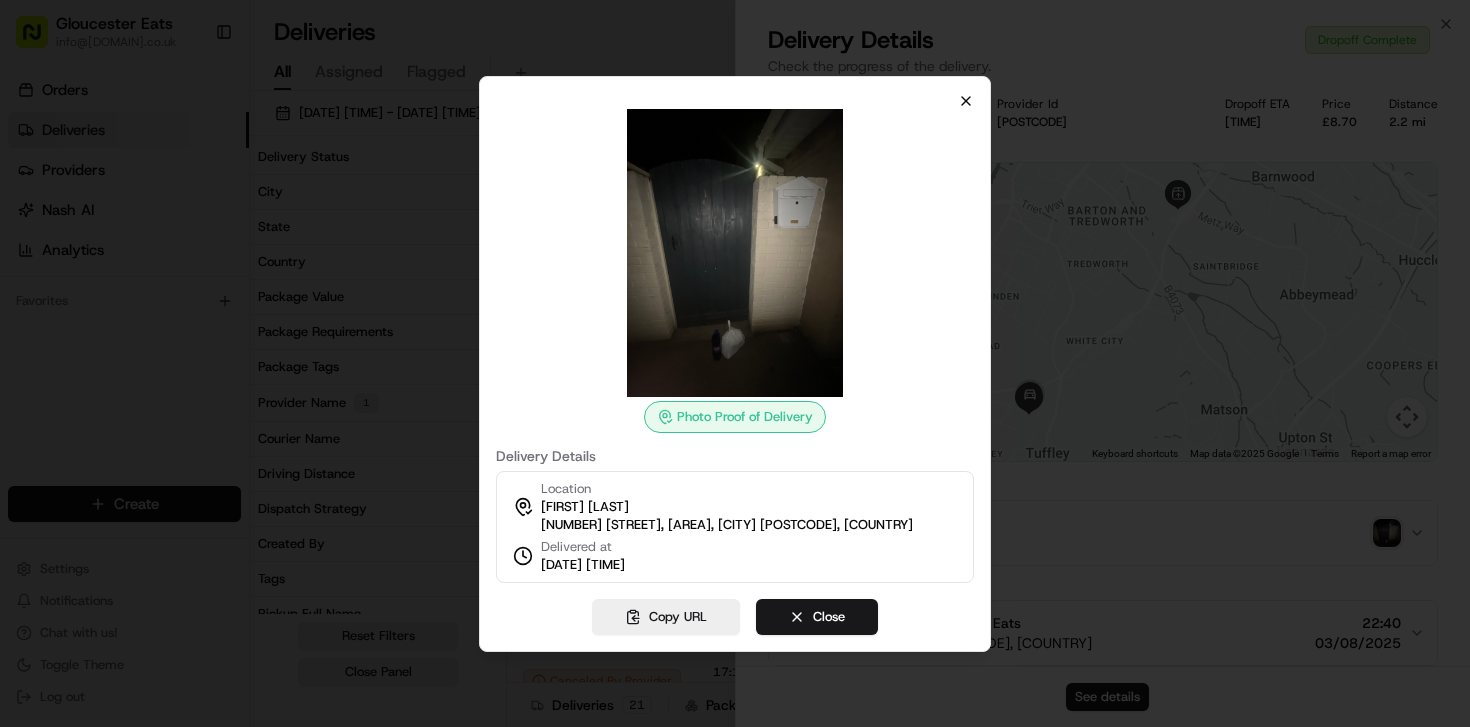 click 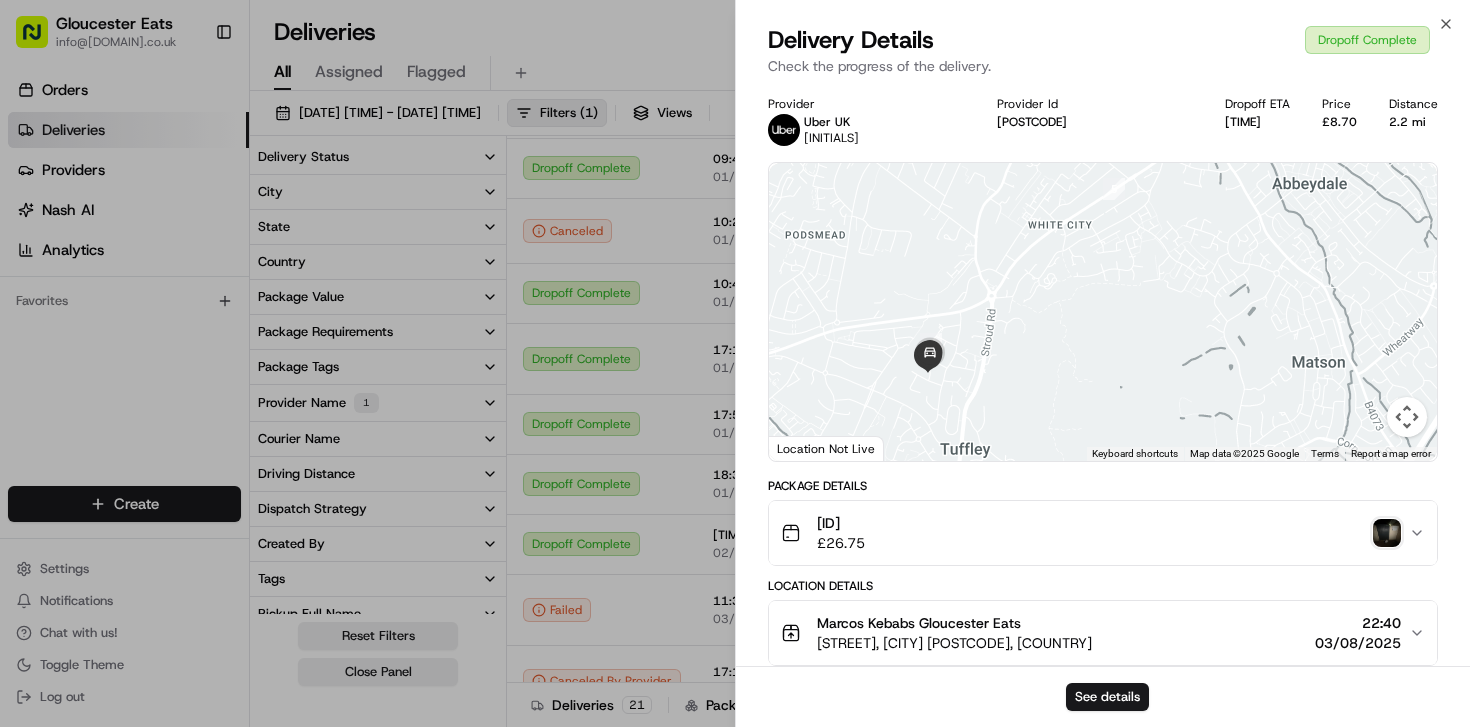 drag, startPoint x: 1089, startPoint y: 338, endPoint x: 1134, endPoint y: 122, distance: 220.63771 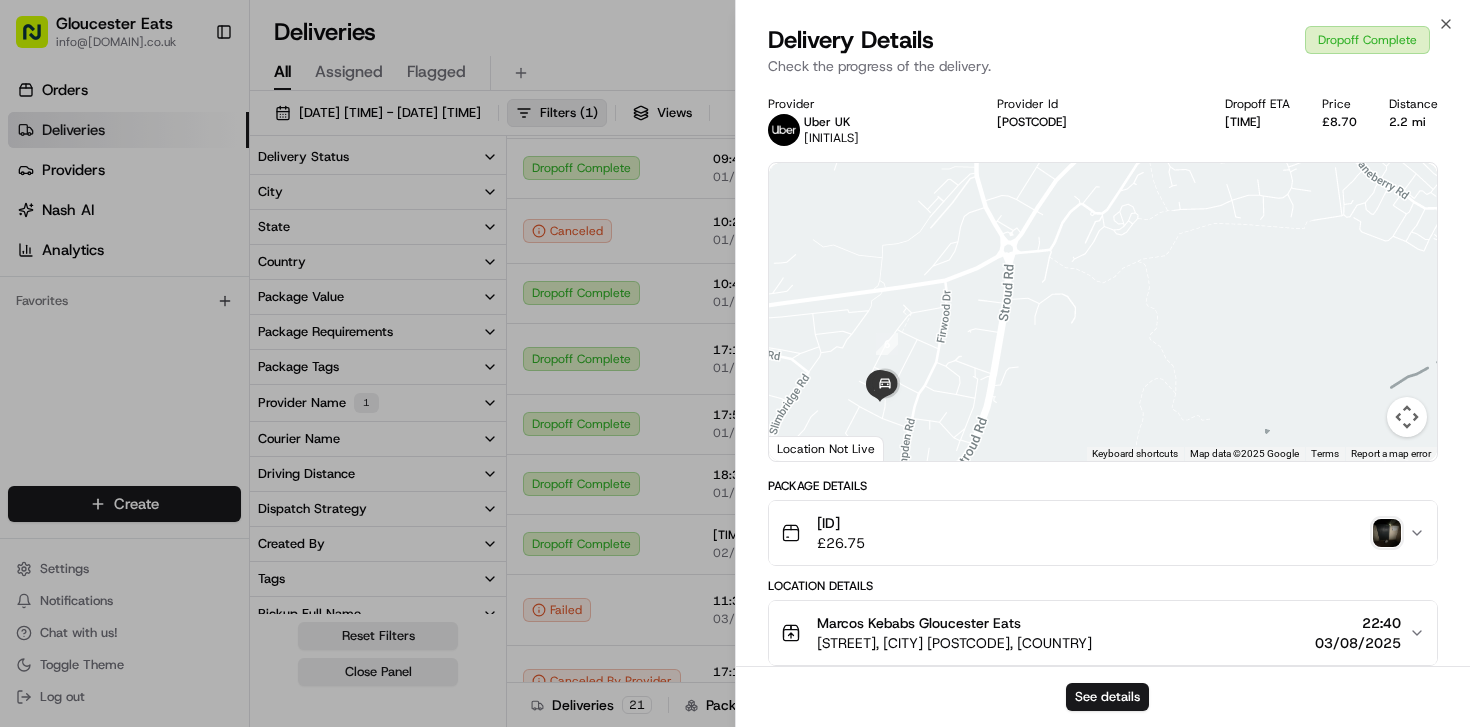 drag, startPoint x: 938, startPoint y: 376, endPoint x: 955, endPoint y: 223, distance: 153.94154 